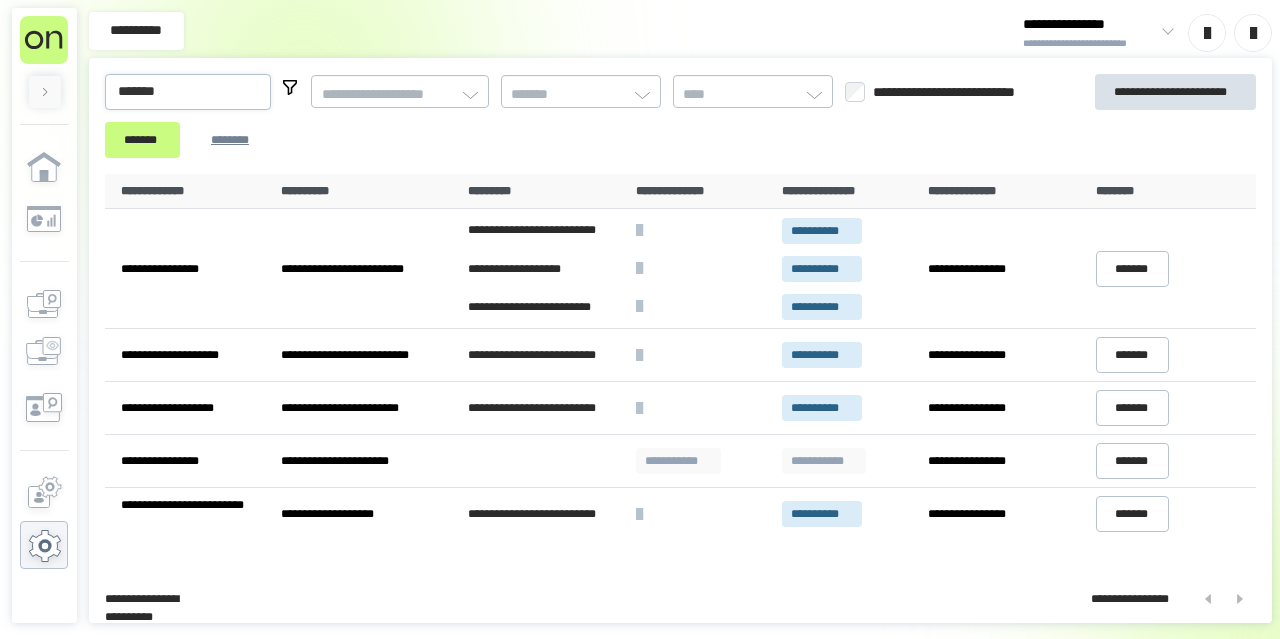 scroll, scrollTop: 0, scrollLeft: 0, axis: both 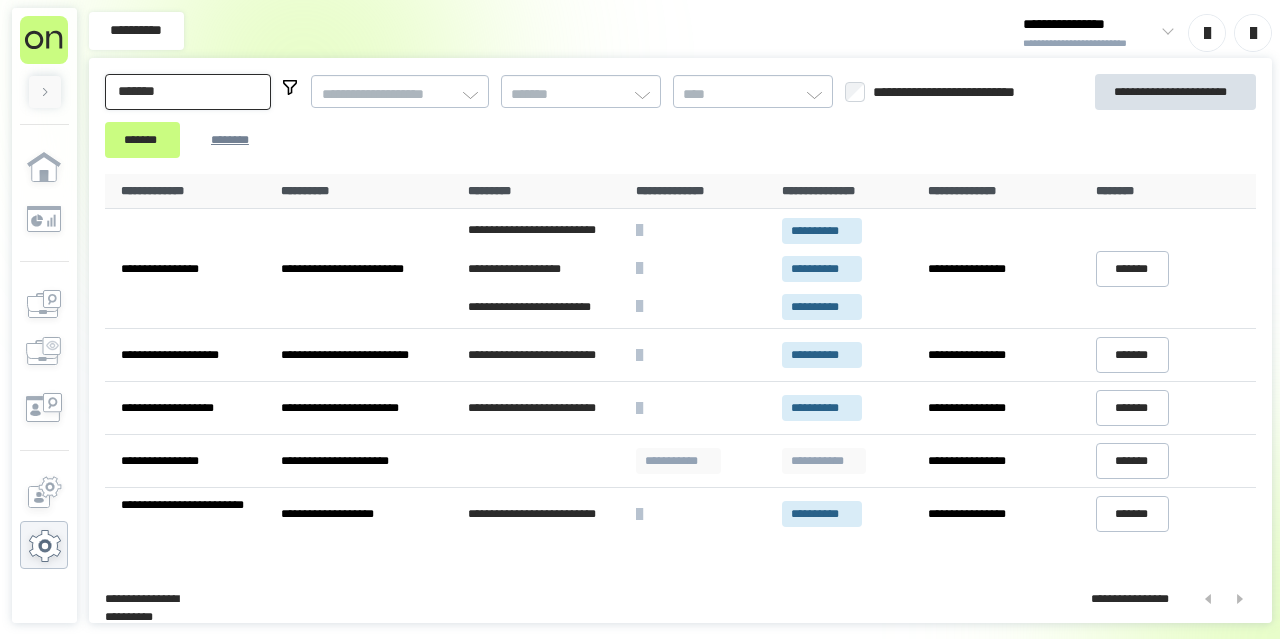 drag, startPoint x: 200, startPoint y: 96, endPoint x: 100, endPoint y: 77, distance: 101.788994 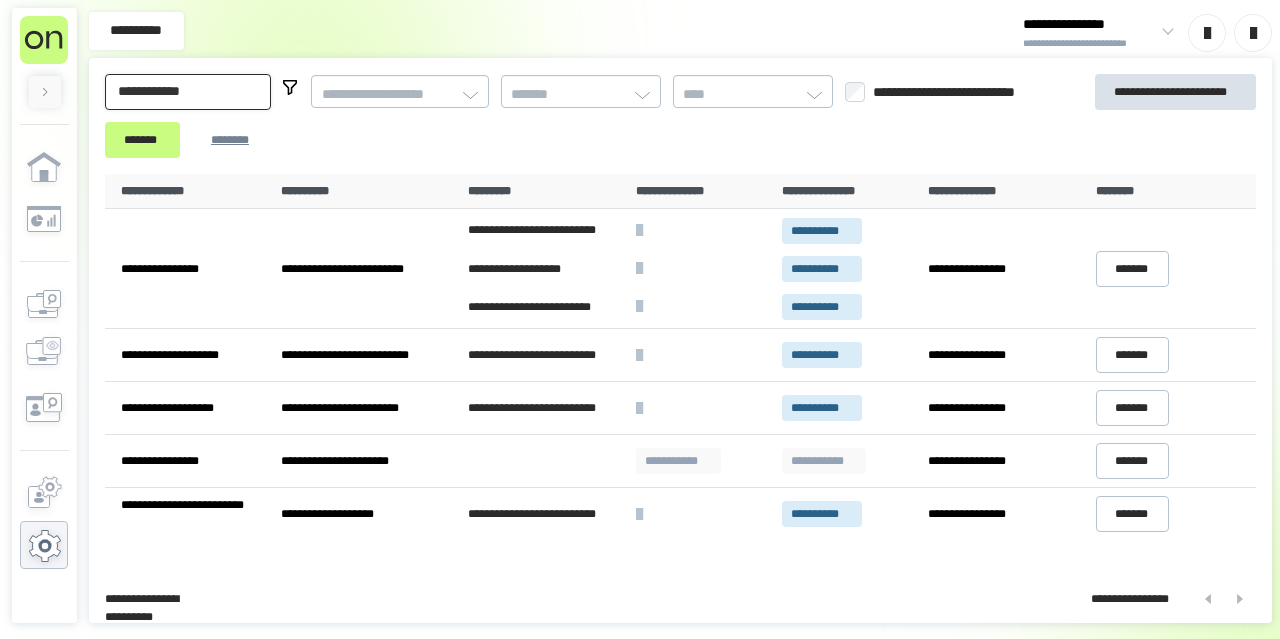 click on "*******" at bounding box center [142, 140] 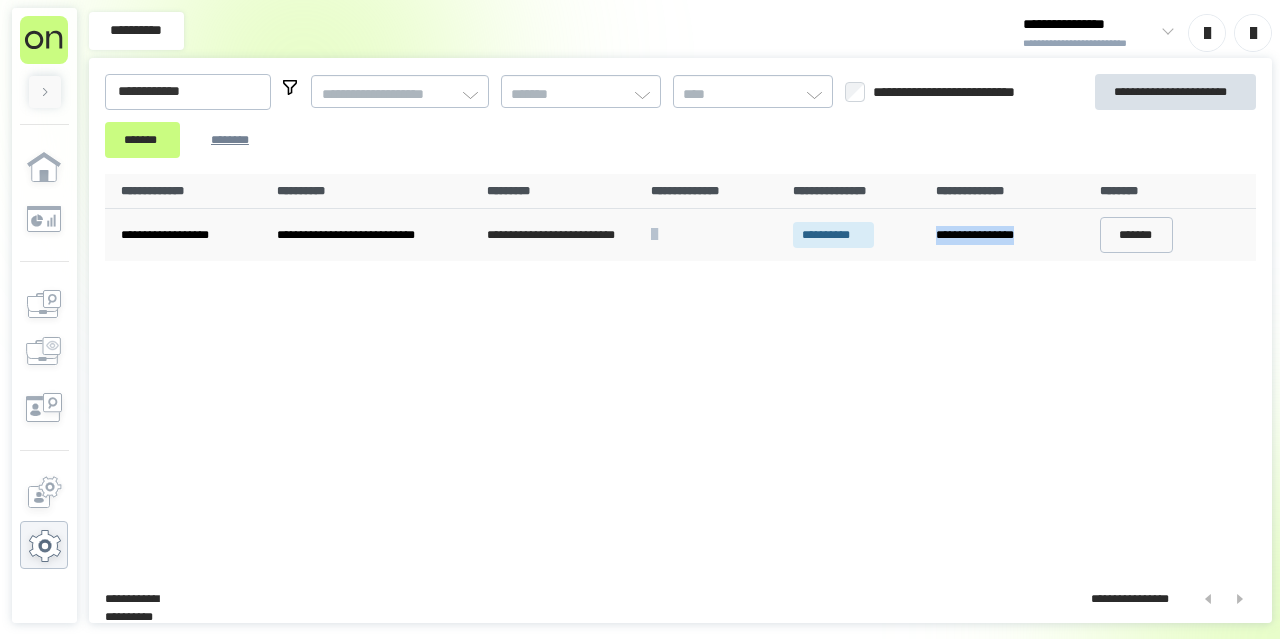 drag, startPoint x: 1057, startPoint y: 230, endPoint x: 929, endPoint y: 235, distance: 128.09763 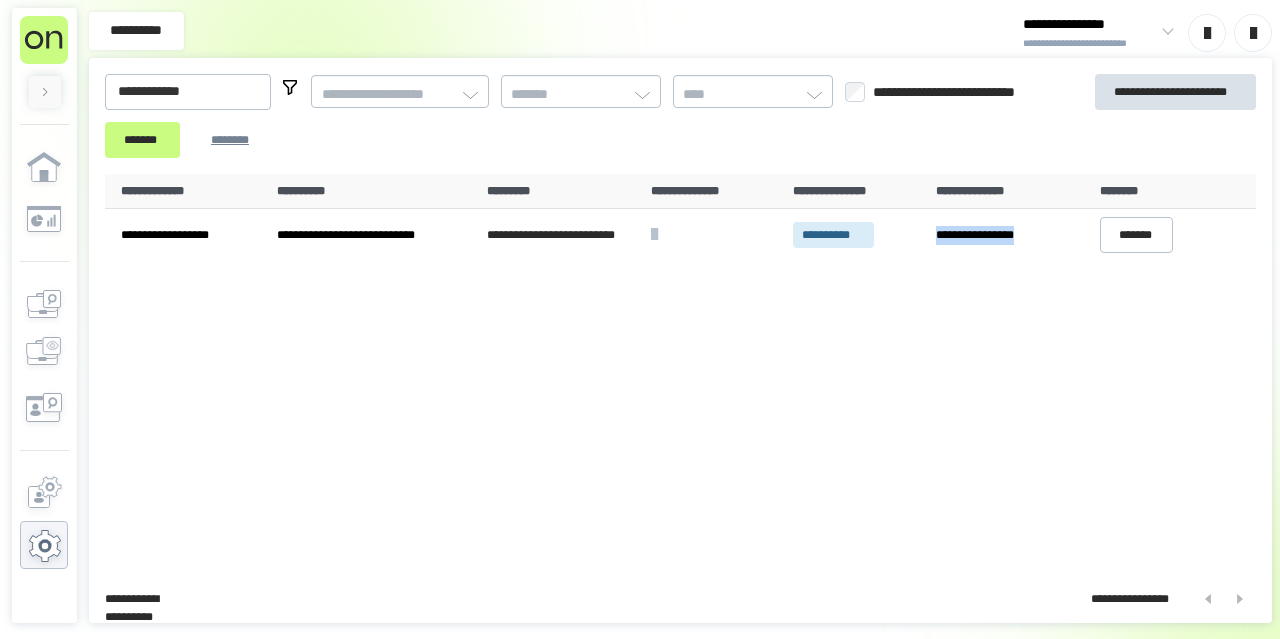 copy on "**********" 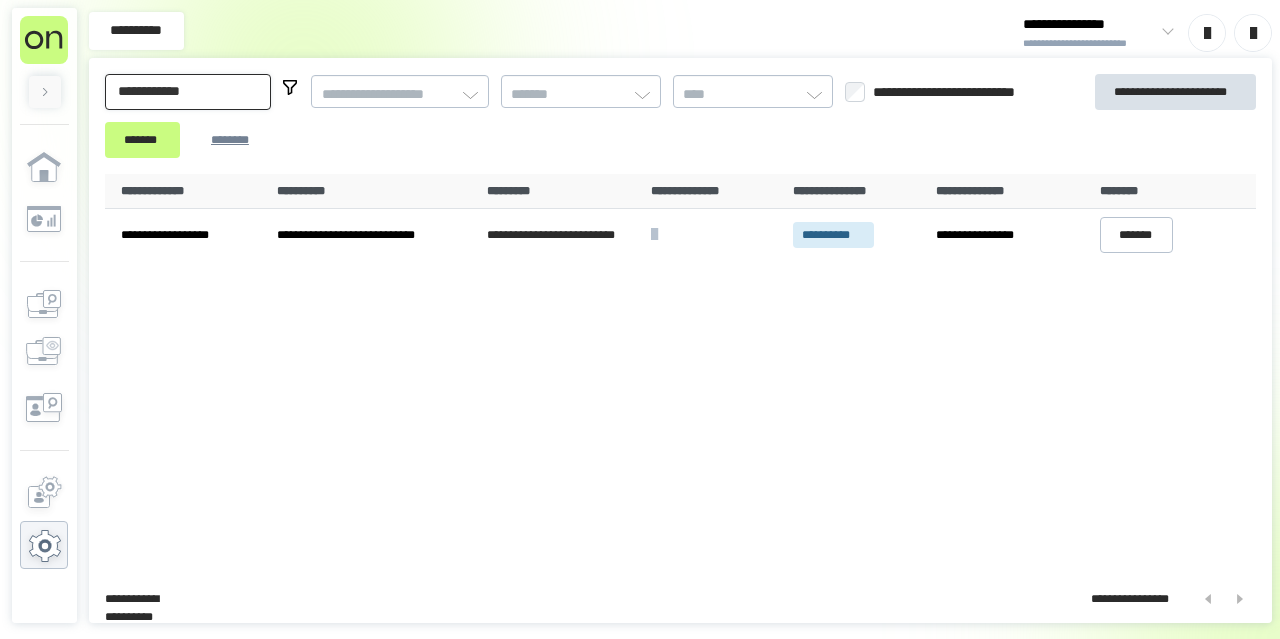 drag, startPoint x: 235, startPoint y: 87, endPoint x: 77, endPoint y: 90, distance: 158.02847 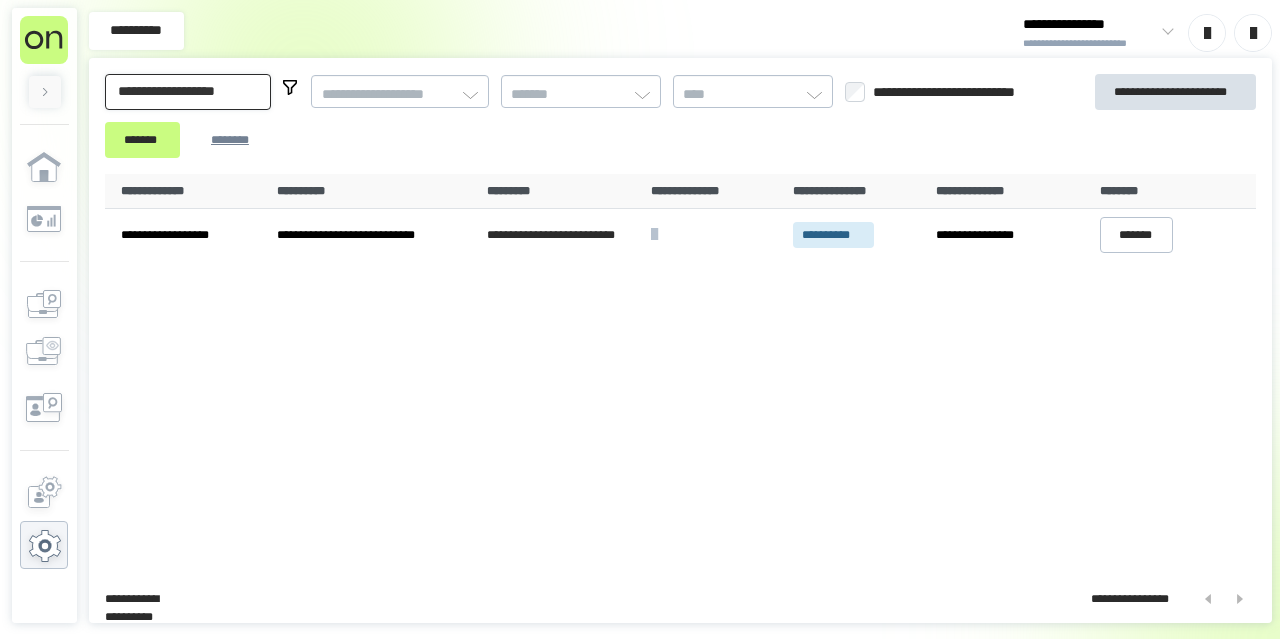 click on "*******" at bounding box center (142, 140) 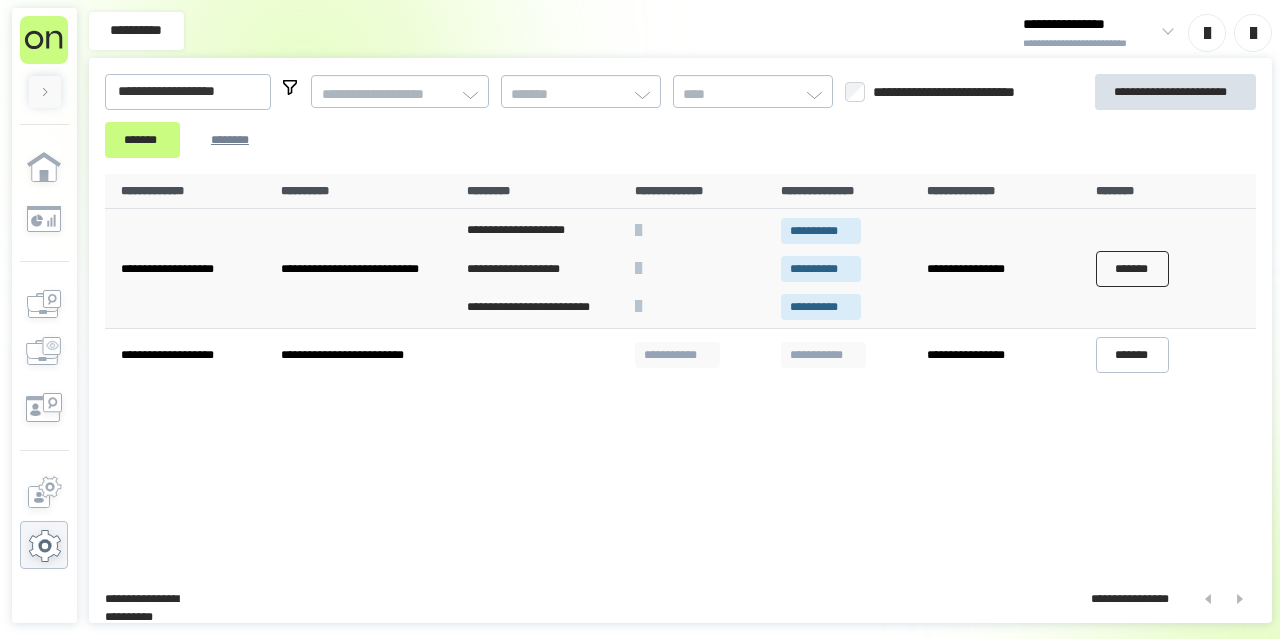 click on "*******" at bounding box center [1133, 269] 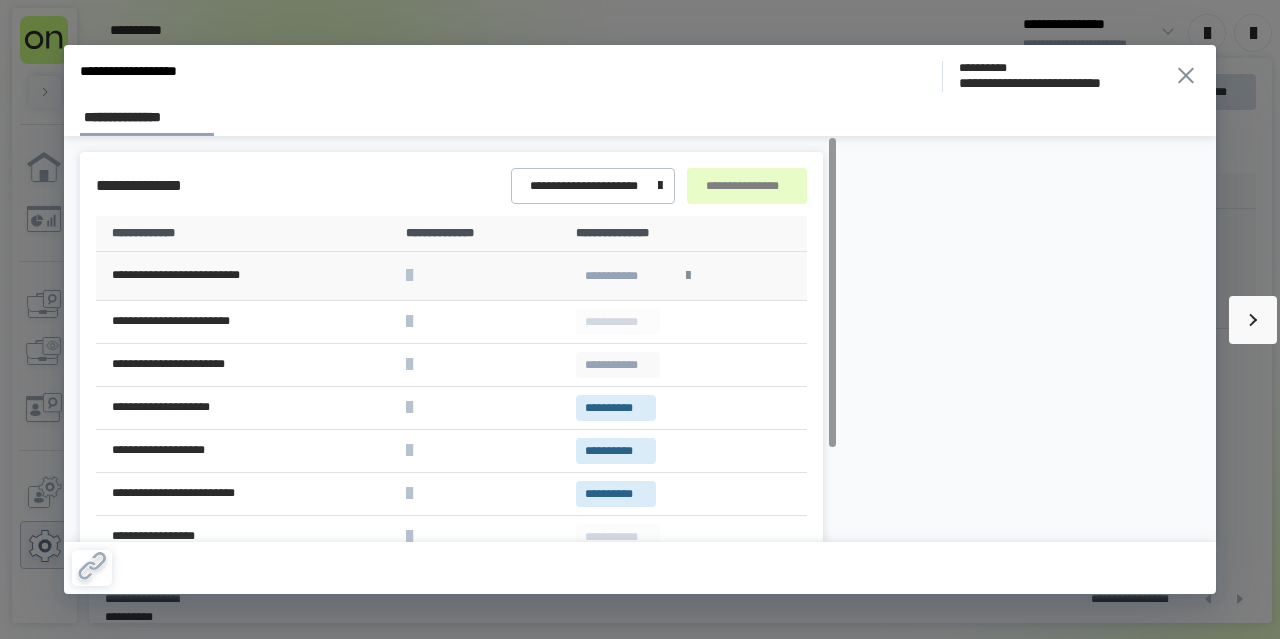 click at bounding box center [688, 276] 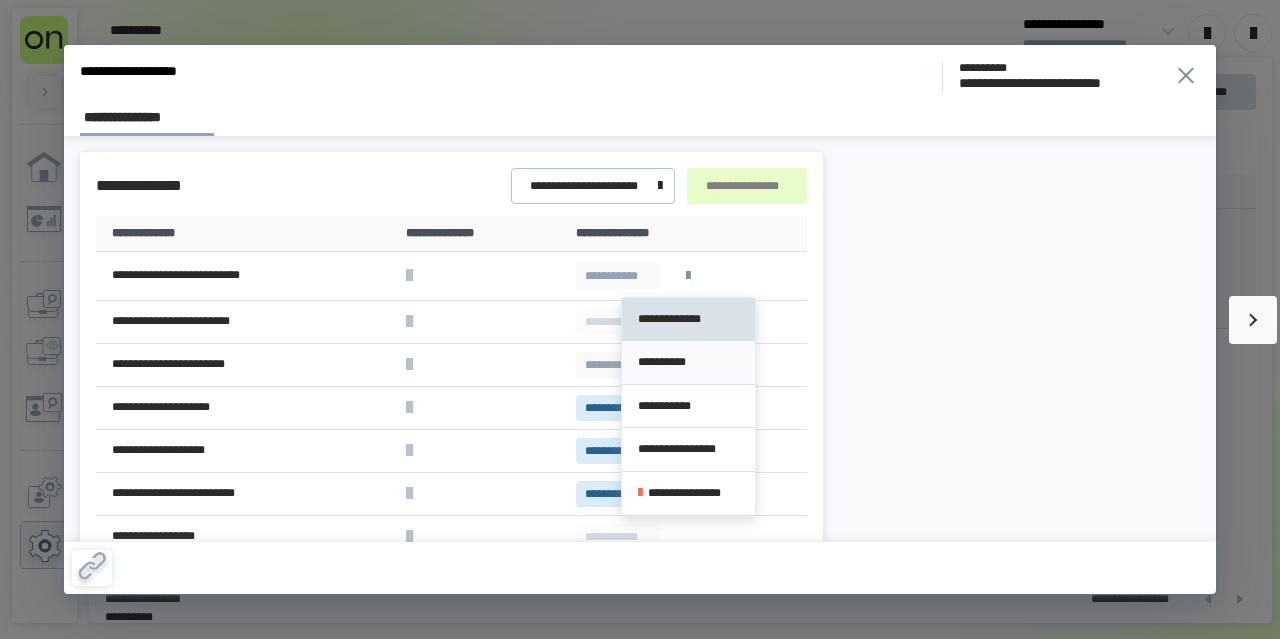click on "**********" at bounding box center [688, 362] 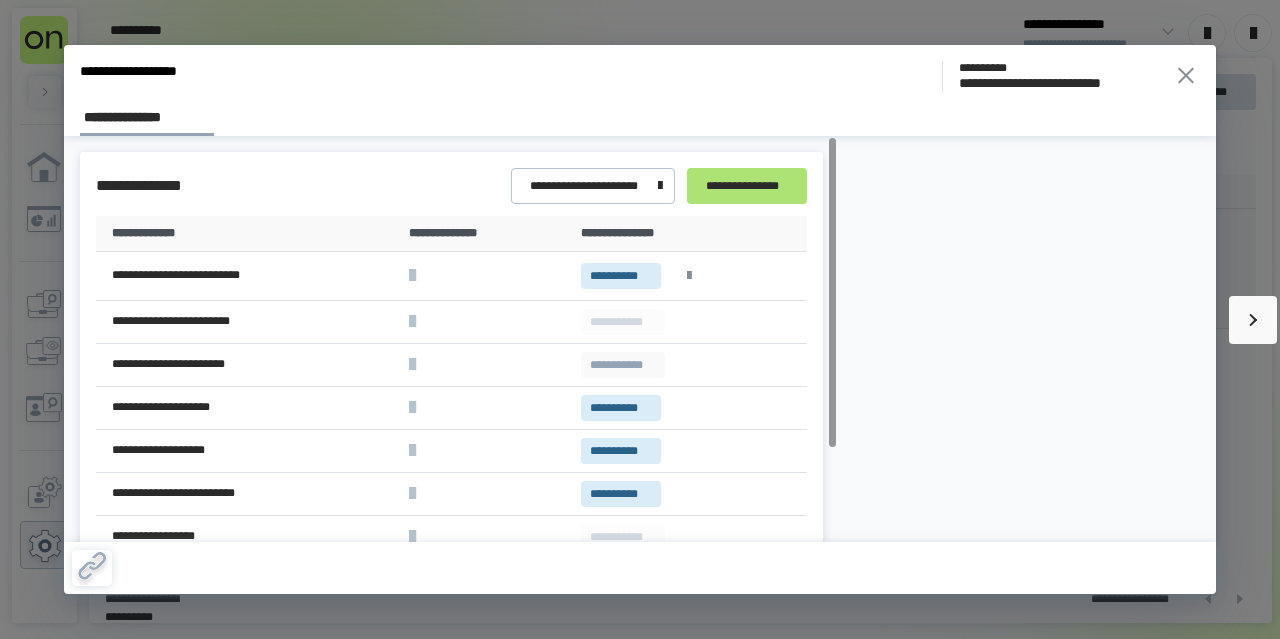 click on "**********" at bounding box center (747, 186) 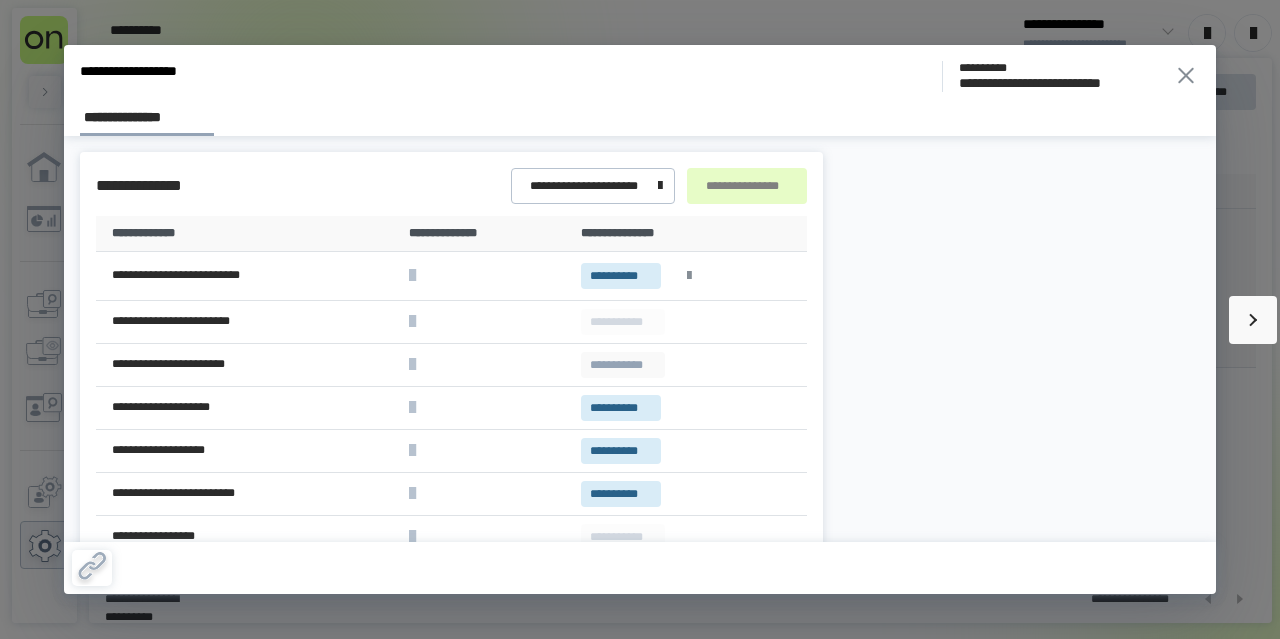 click at bounding box center [1017, 339] 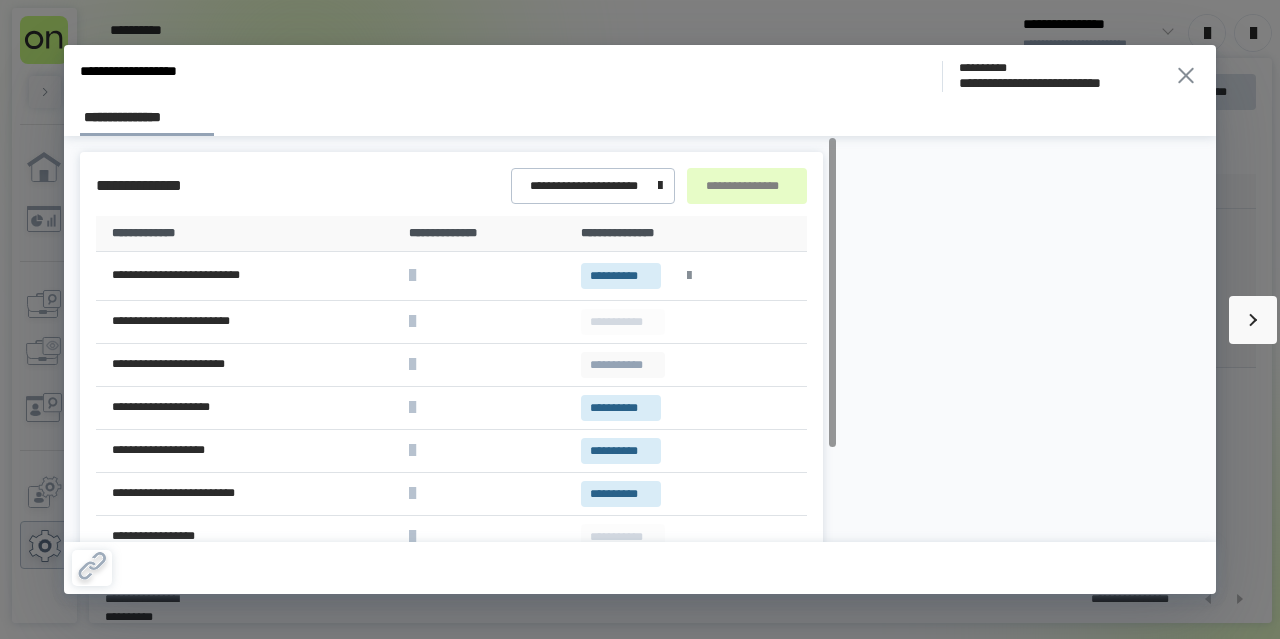 click 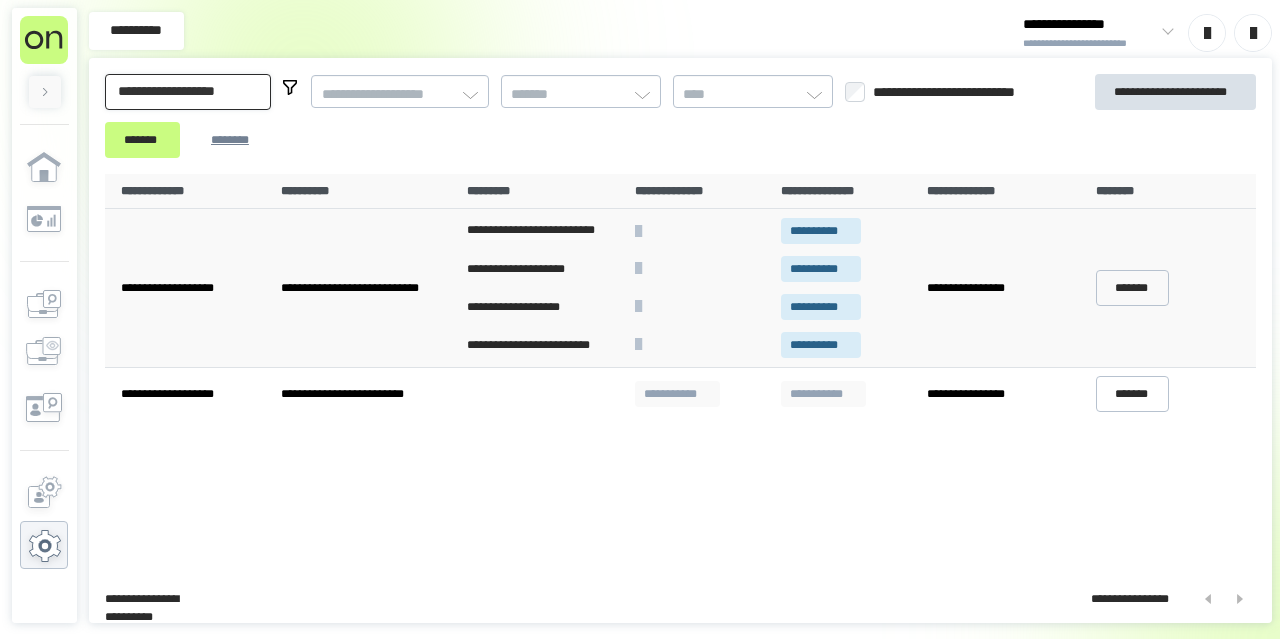 drag, startPoint x: 157, startPoint y: 80, endPoint x: 69, endPoint y: 89, distance: 88.45903 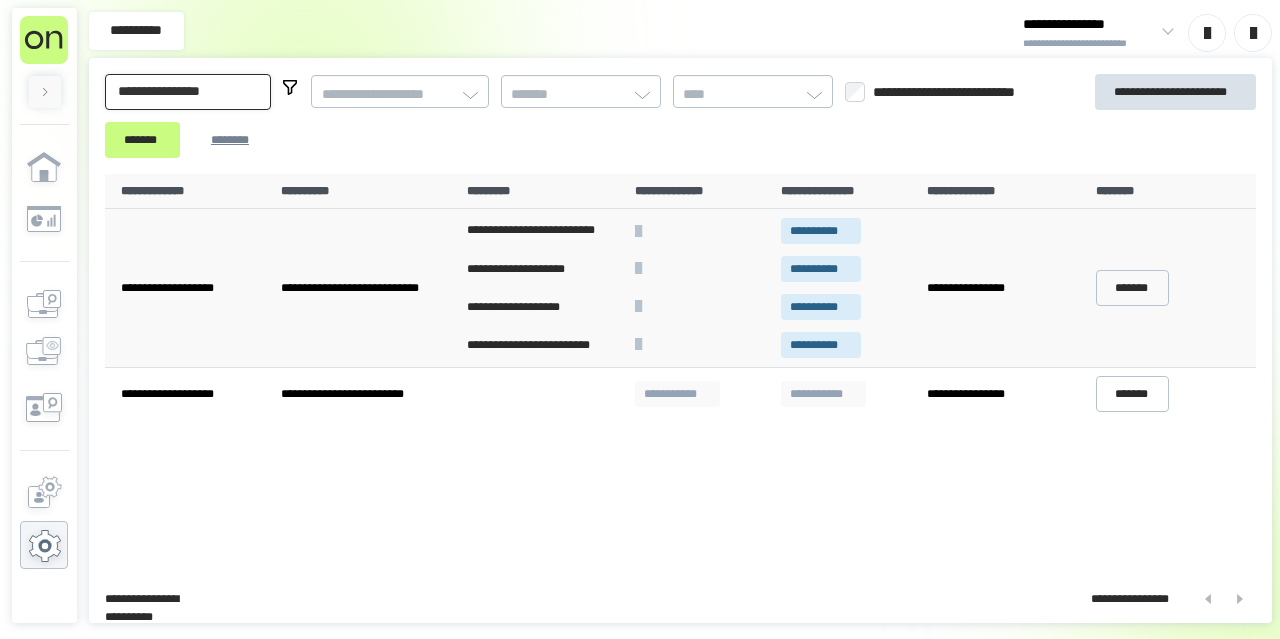 click on "*******" at bounding box center (142, 140) 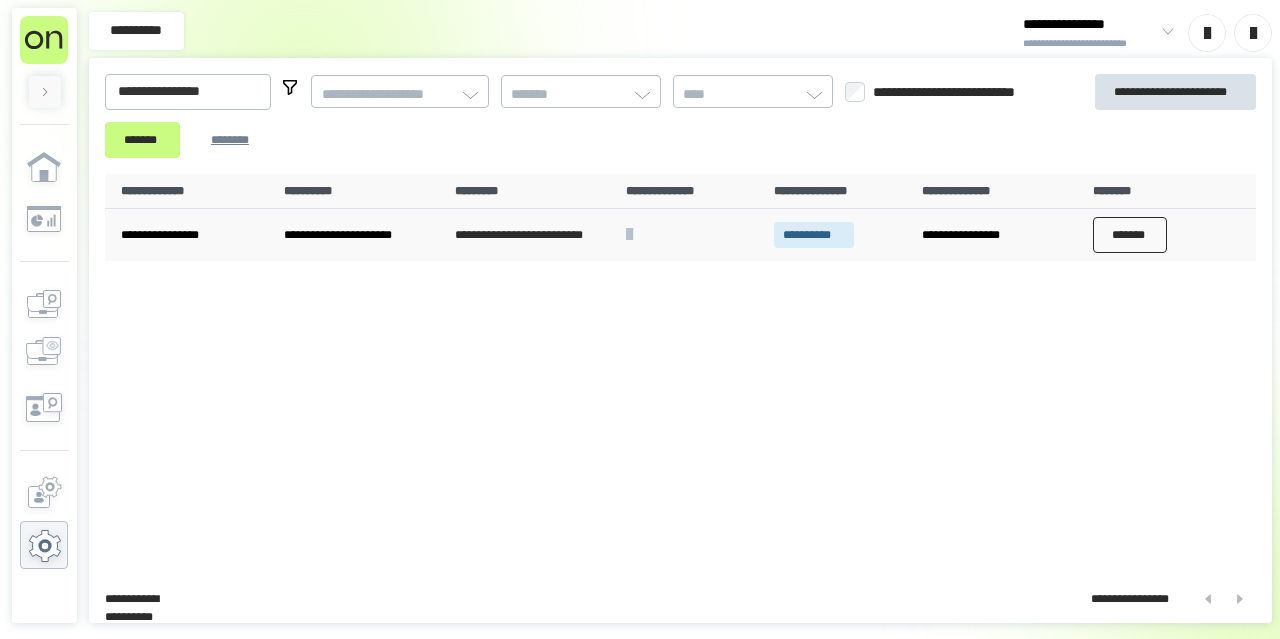 click on "*******" at bounding box center [1130, 235] 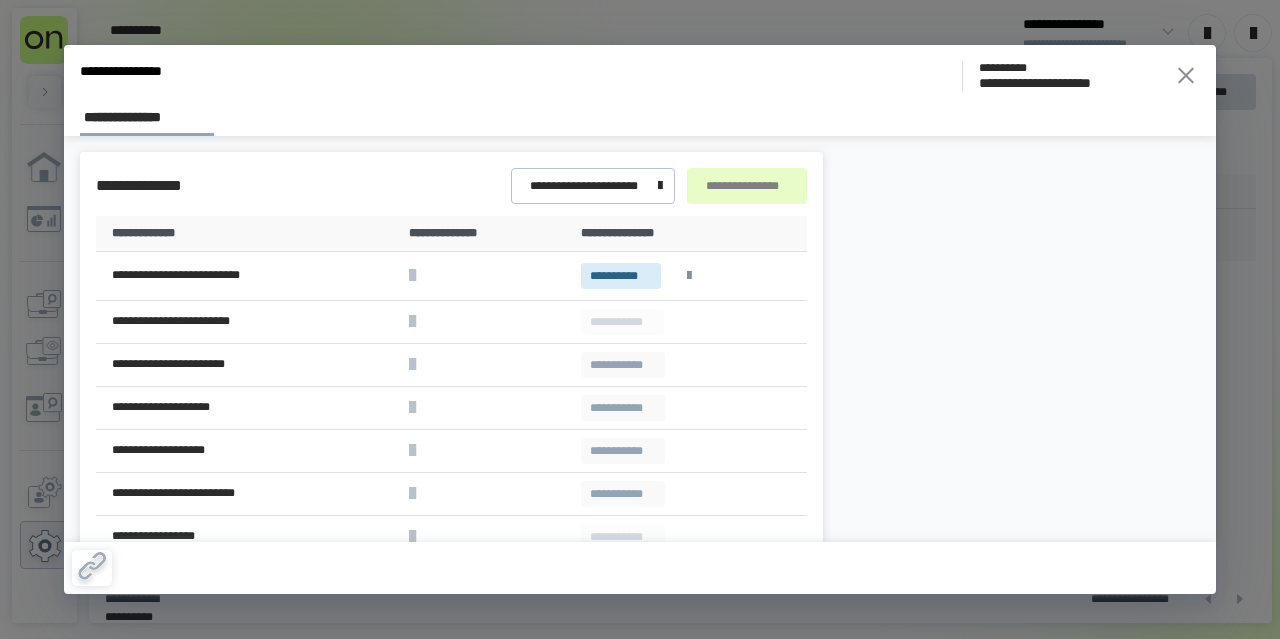click 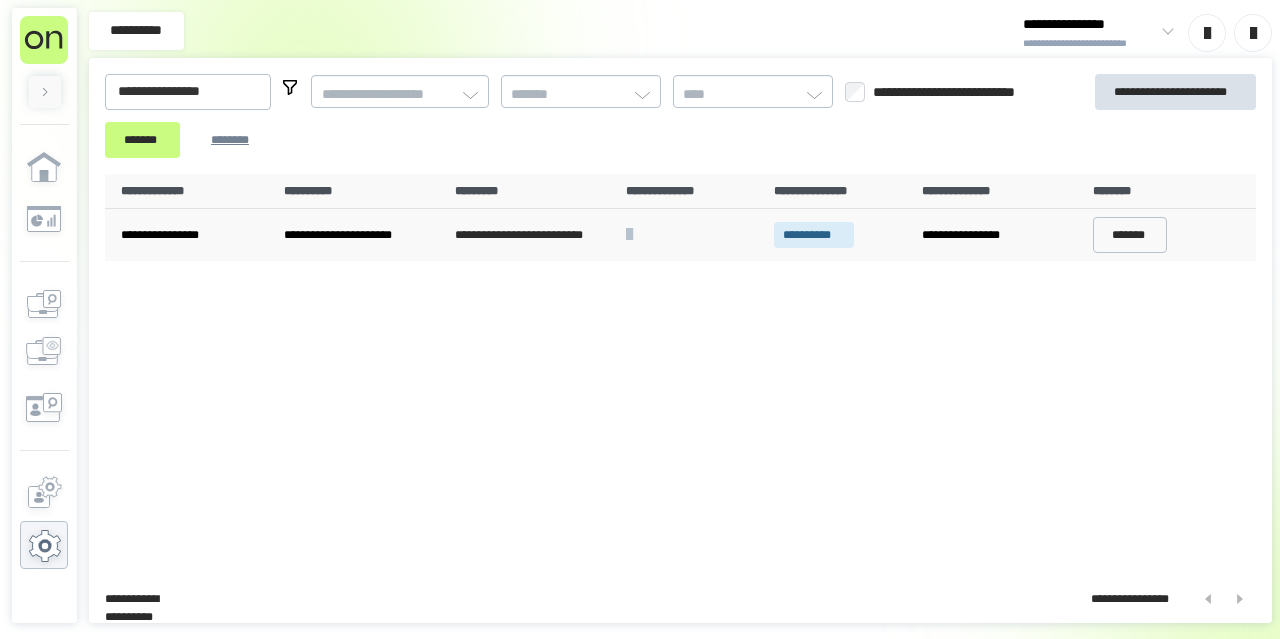 click on "**********" at bounding box center [680, 370] 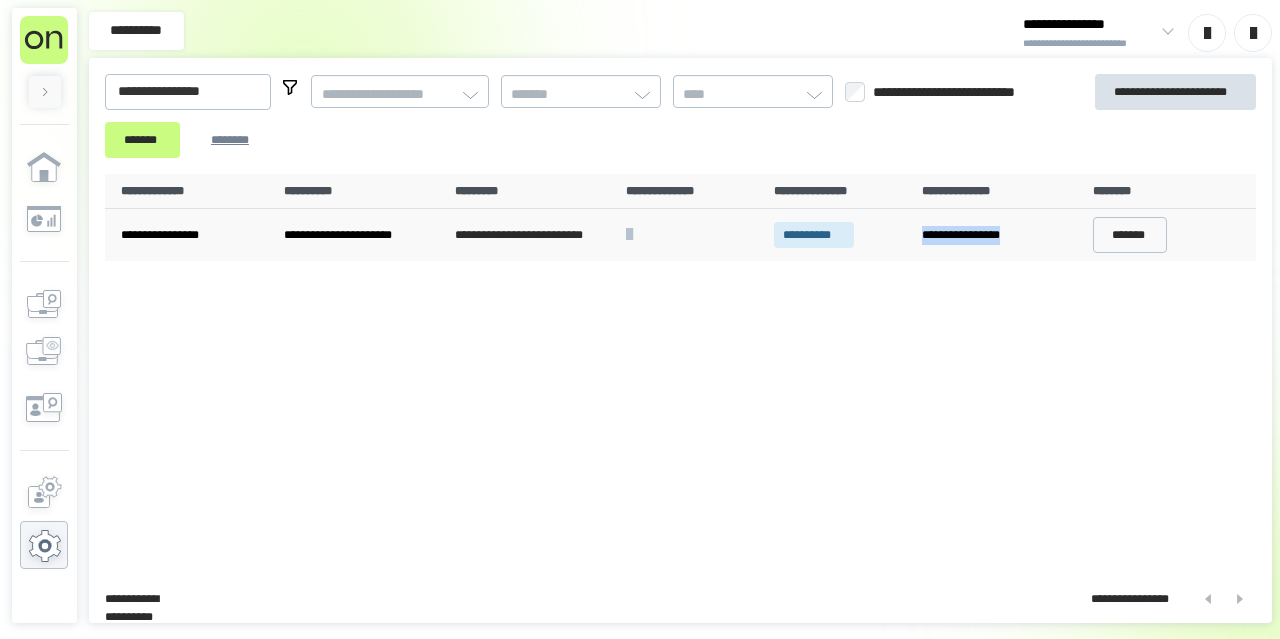 drag, startPoint x: 1049, startPoint y: 235, endPoint x: 923, endPoint y: 243, distance: 126.253716 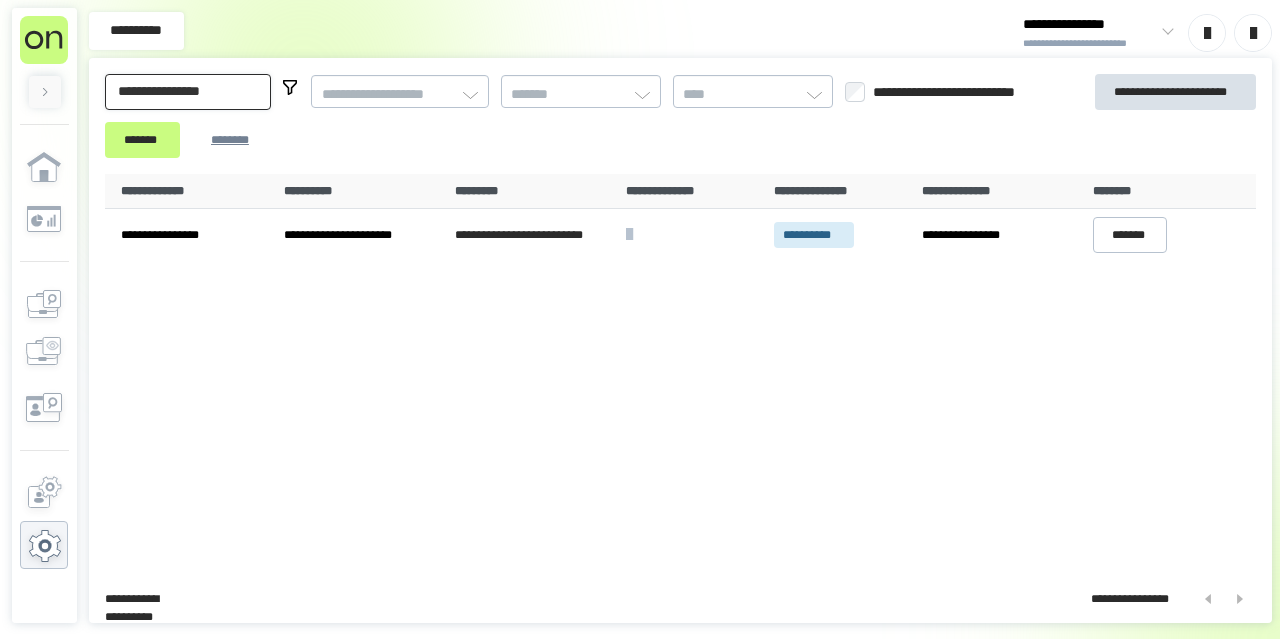 drag, startPoint x: 221, startPoint y: 100, endPoint x: 103, endPoint y: 77, distance: 120.22063 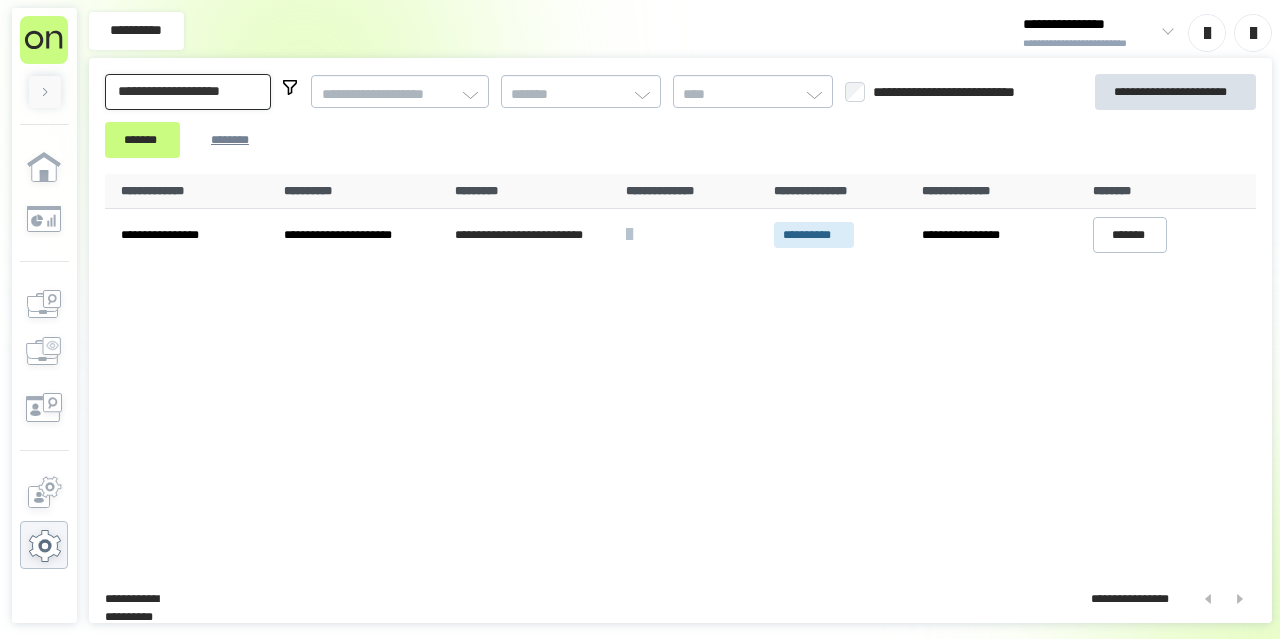 click on "*******" at bounding box center [142, 140] 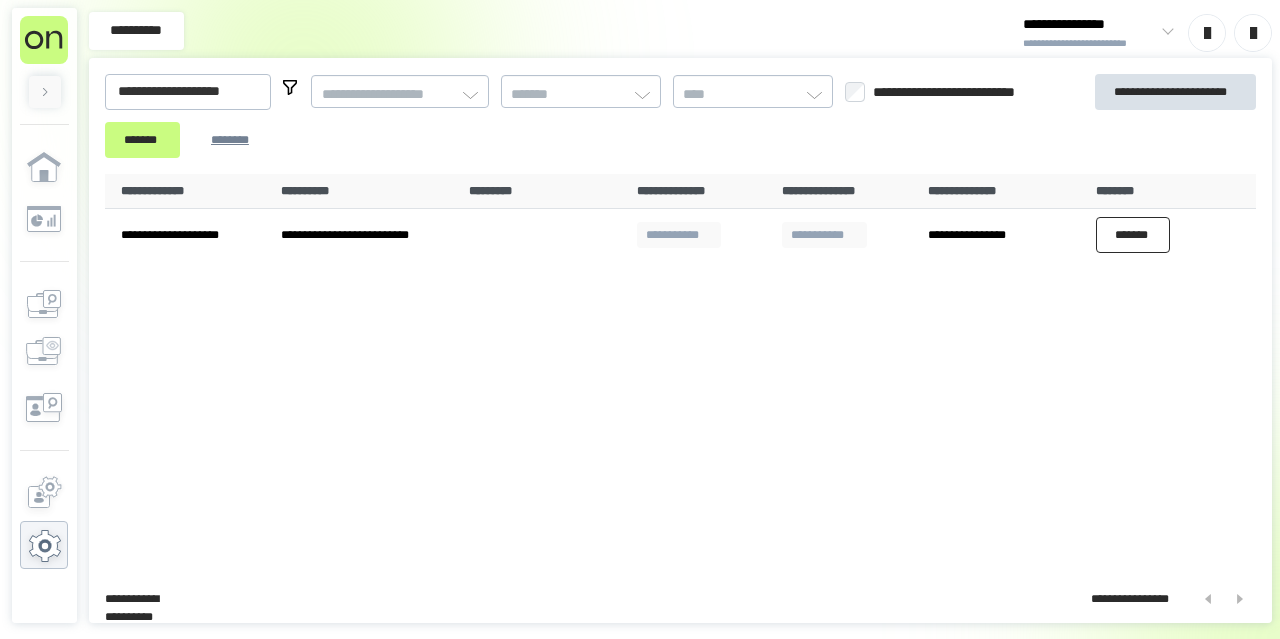 click on "*******" at bounding box center (1133, 235) 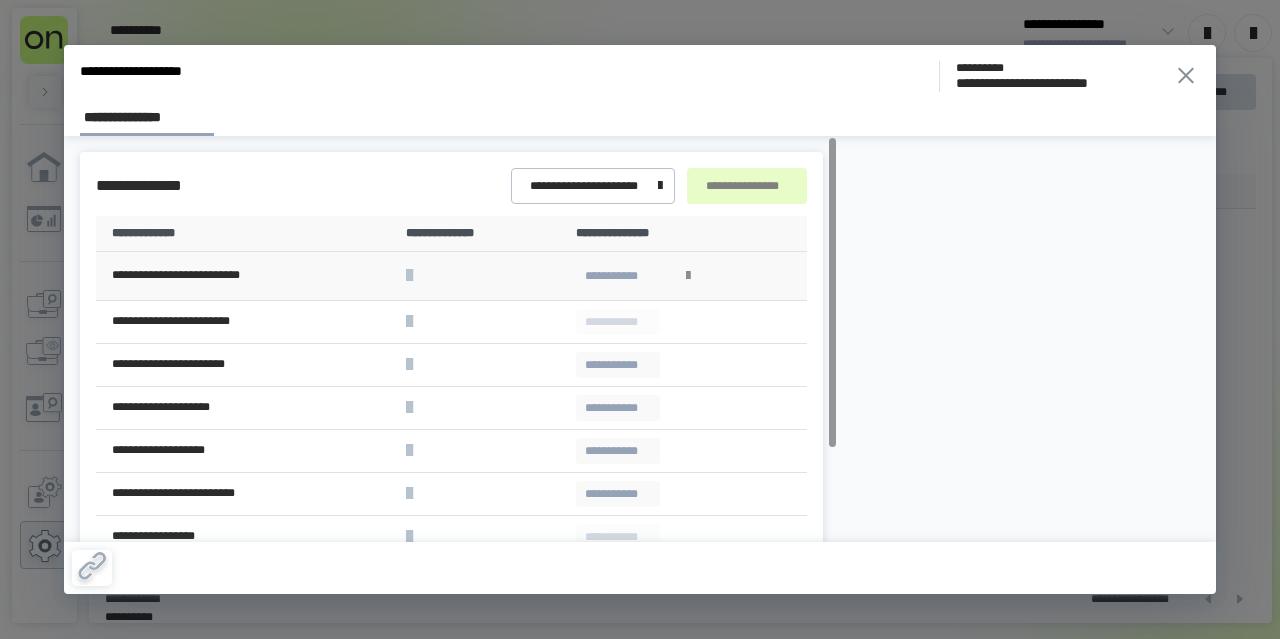 click at bounding box center [688, 276] 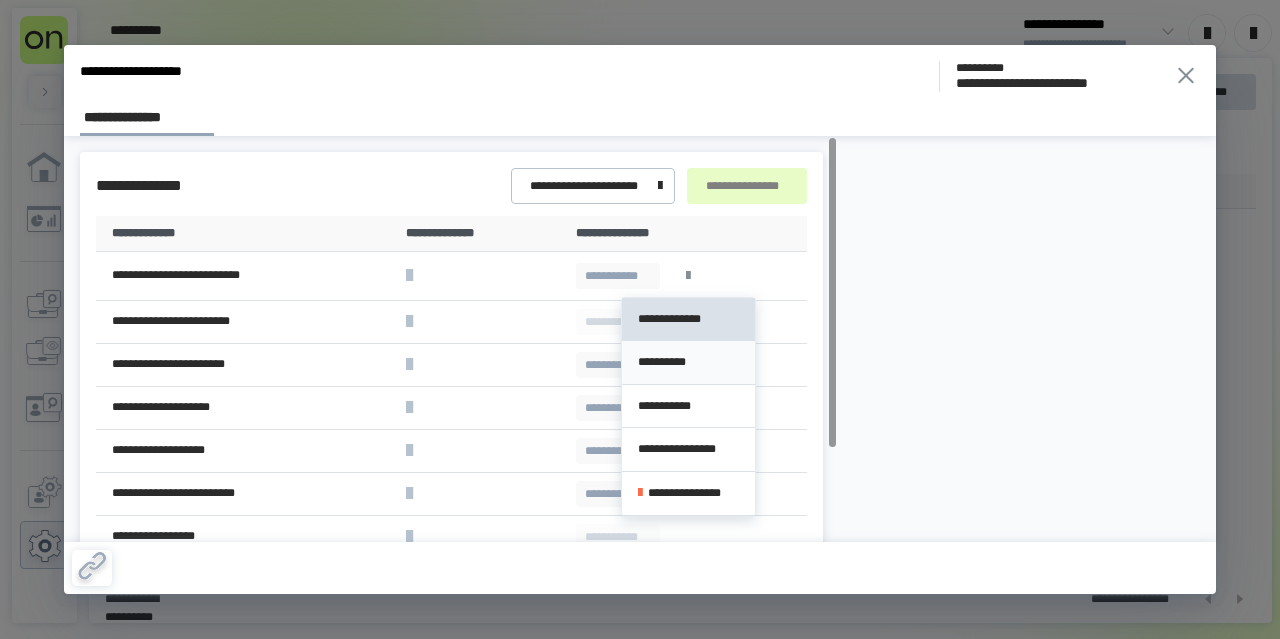 click on "**********" at bounding box center [688, 362] 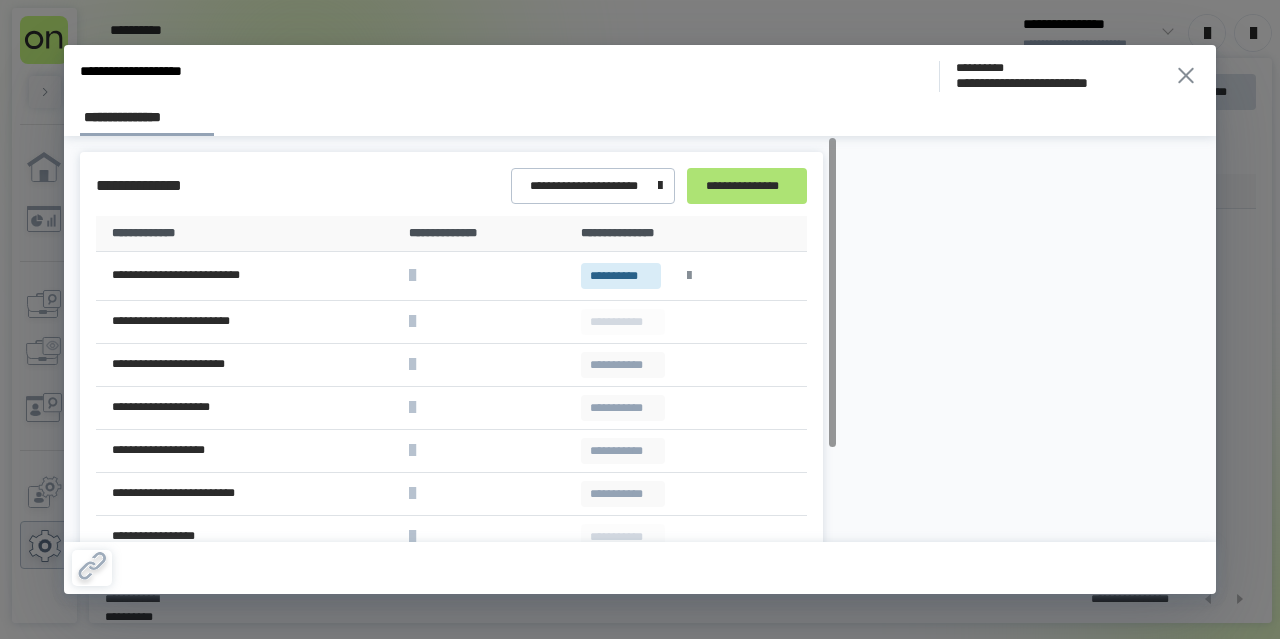 click on "**********" at bounding box center (747, 186) 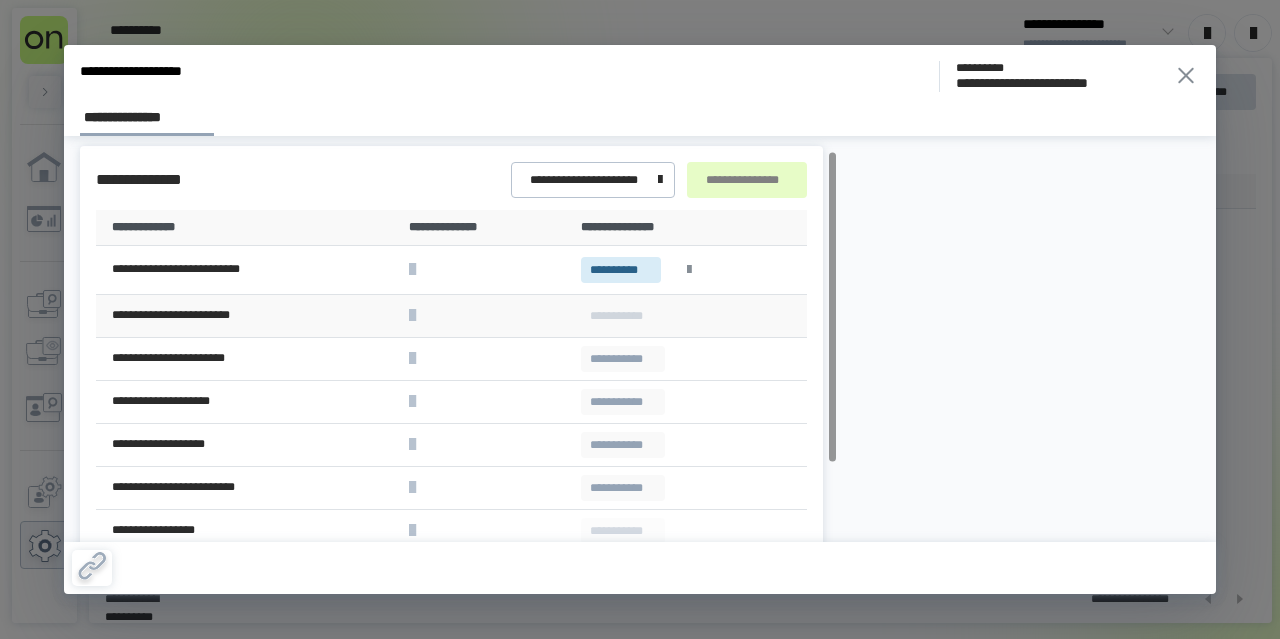 scroll, scrollTop: 0, scrollLeft: 0, axis: both 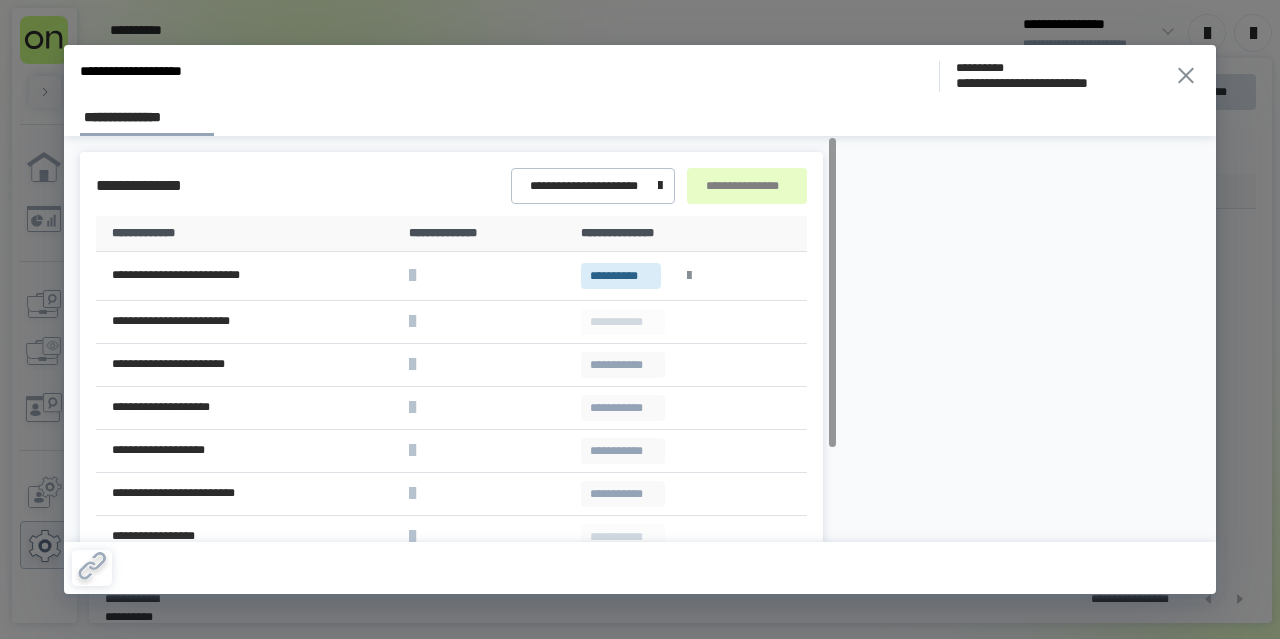 click 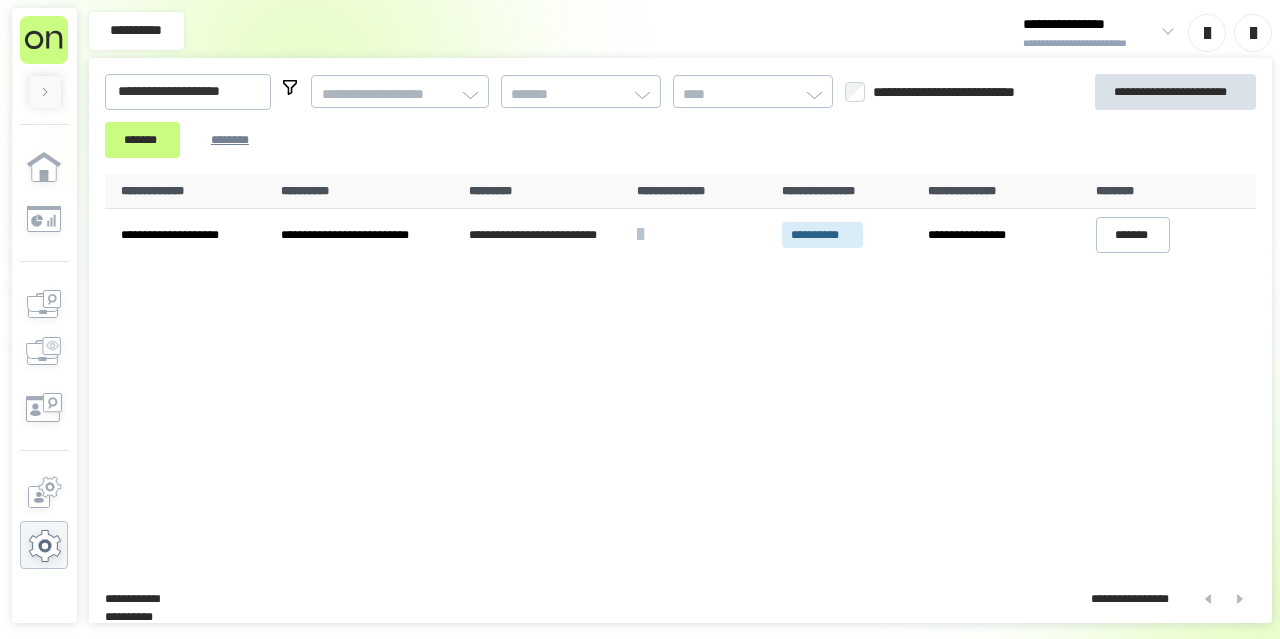 drag, startPoint x: 986, startPoint y: 559, endPoint x: 752, endPoint y: 183, distance: 442.86792 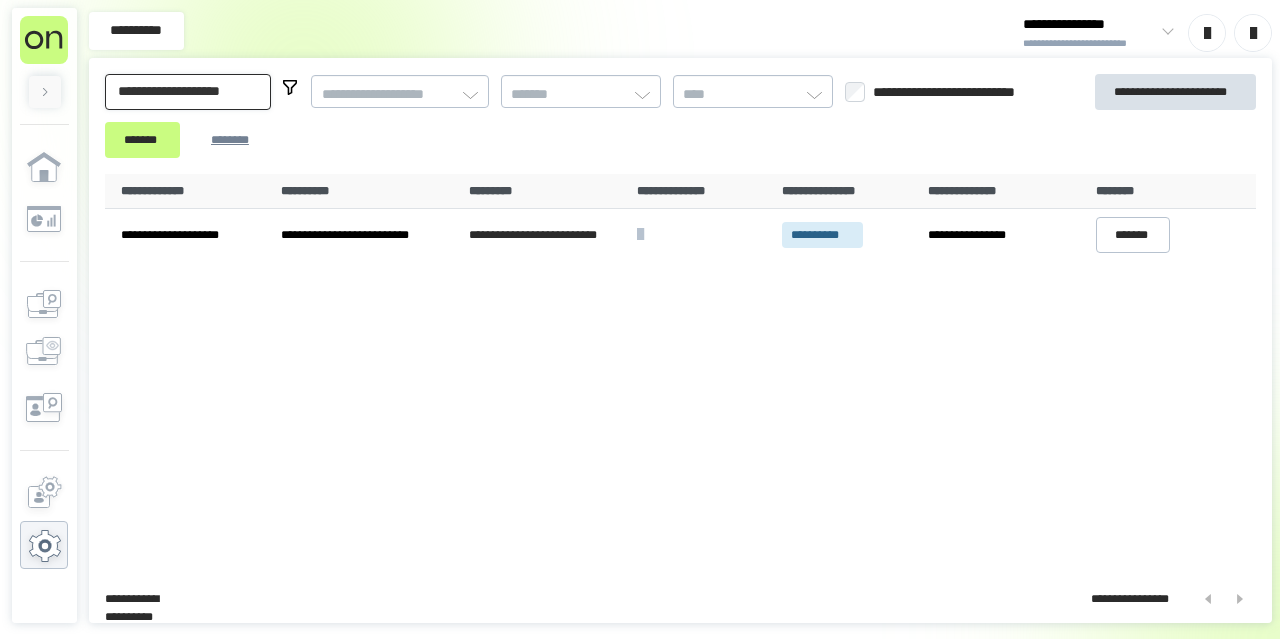 drag, startPoint x: 279, startPoint y: 89, endPoint x: 90, endPoint y: 99, distance: 189.26436 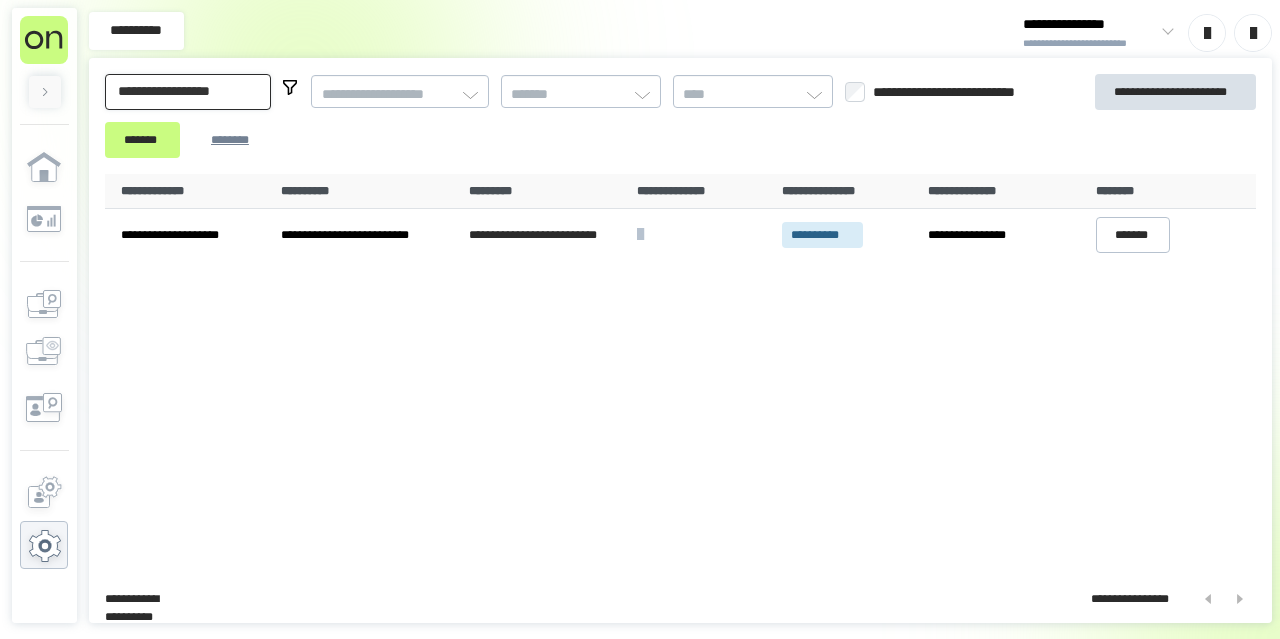 click on "*******" at bounding box center [142, 140] 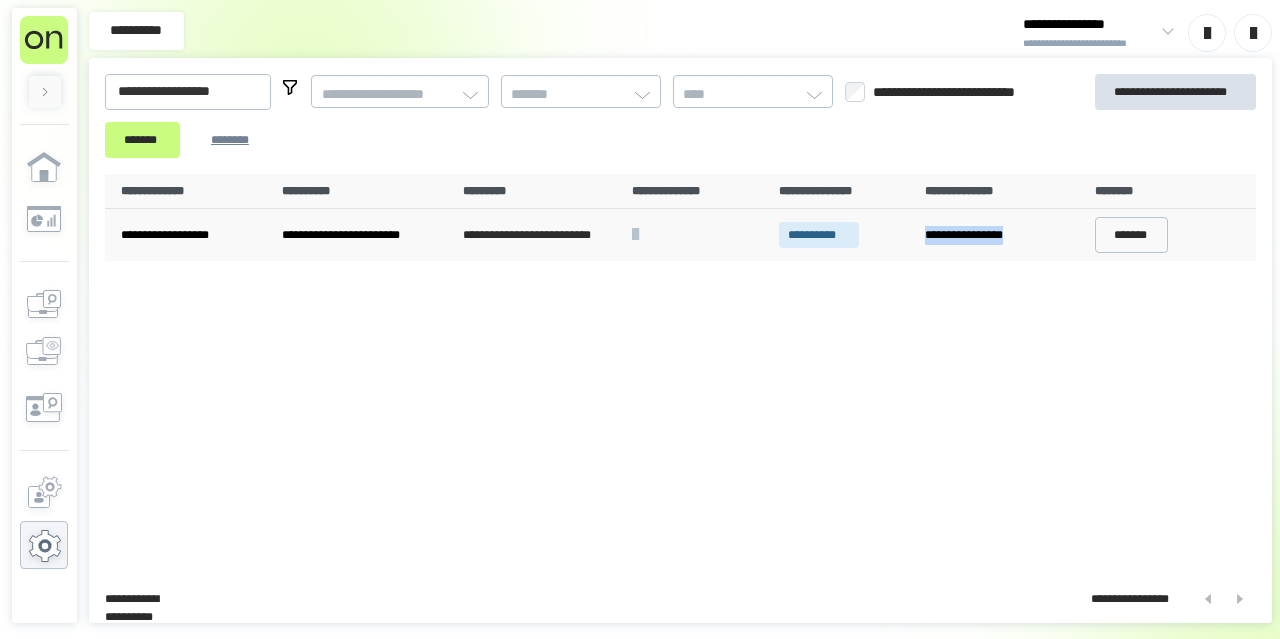 drag, startPoint x: 1053, startPoint y: 231, endPoint x: 919, endPoint y: 233, distance: 134.01492 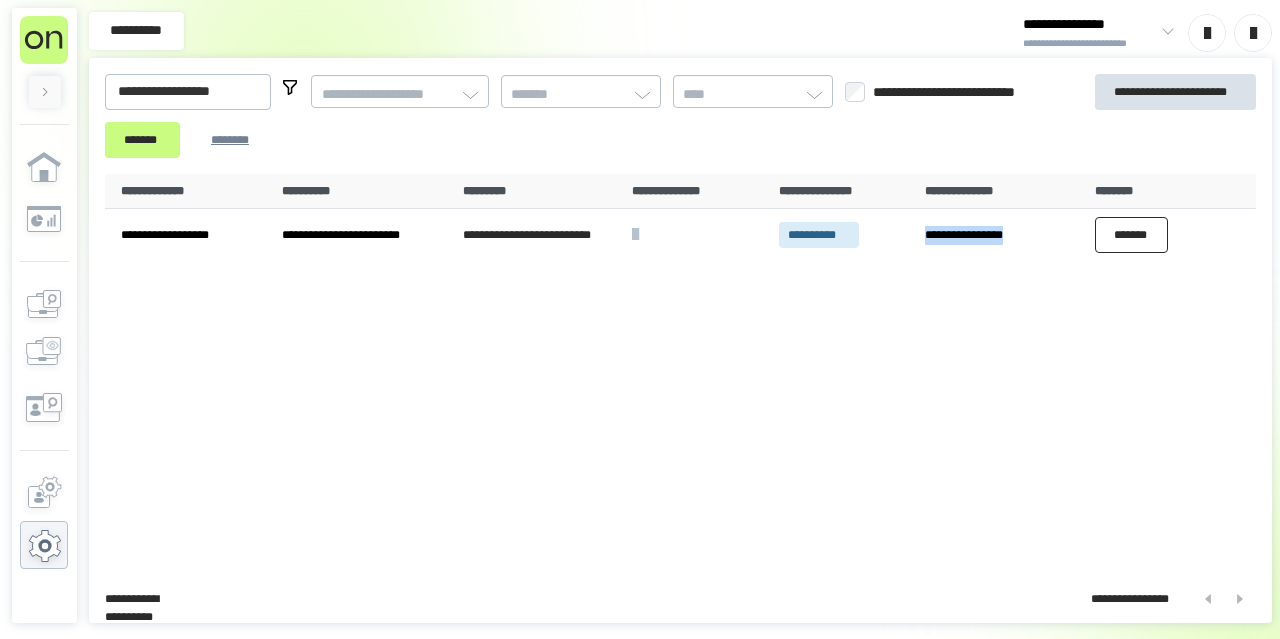 click on "*******" at bounding box center [1132, 235] 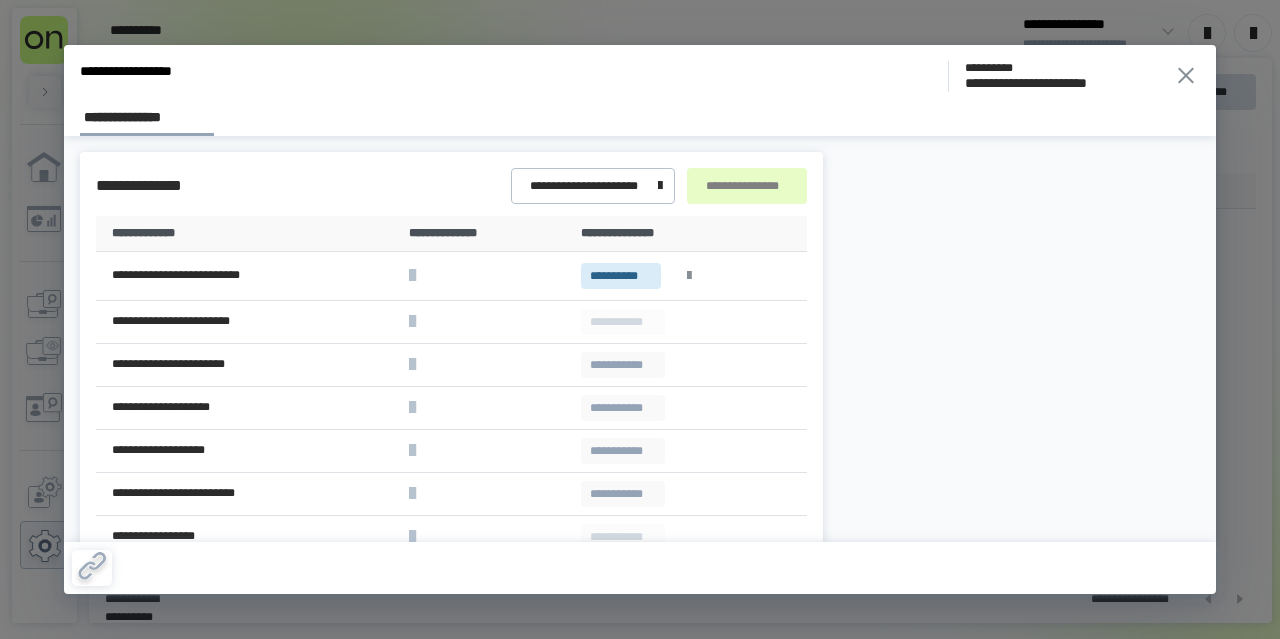 click 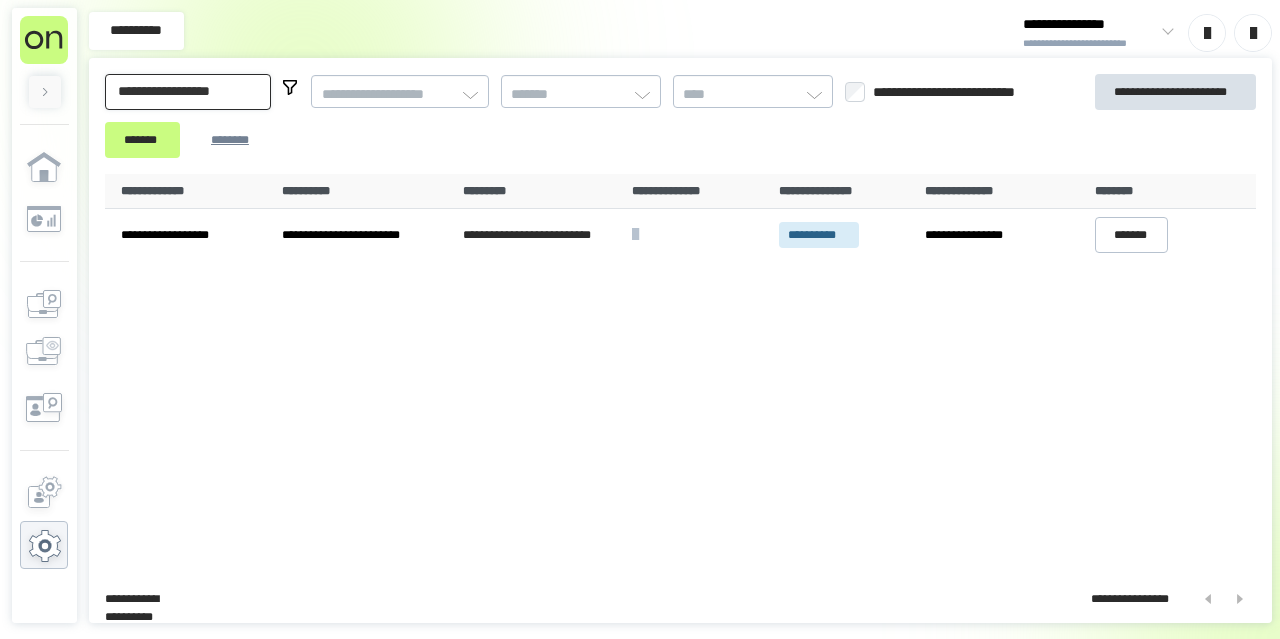 drag, startPoint x: 260, startPoint y: 95, endPoint x: 81, endPoint y: 103, distance: 179.17868 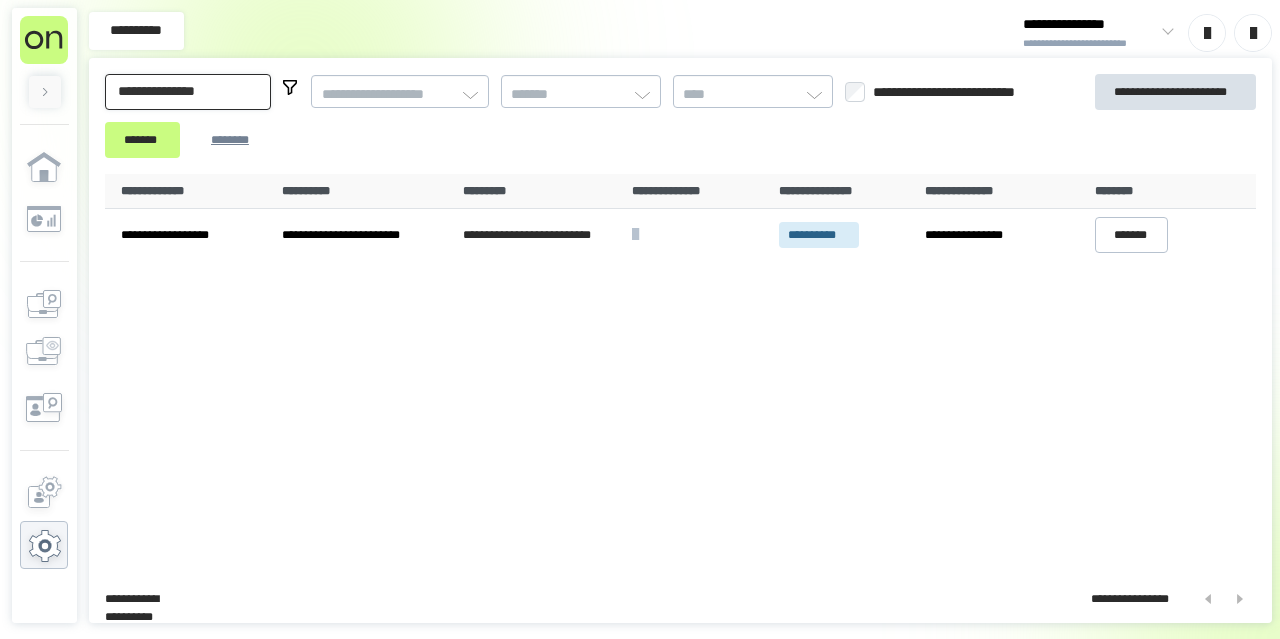 click on "*******" at bounding box center (142, 140) 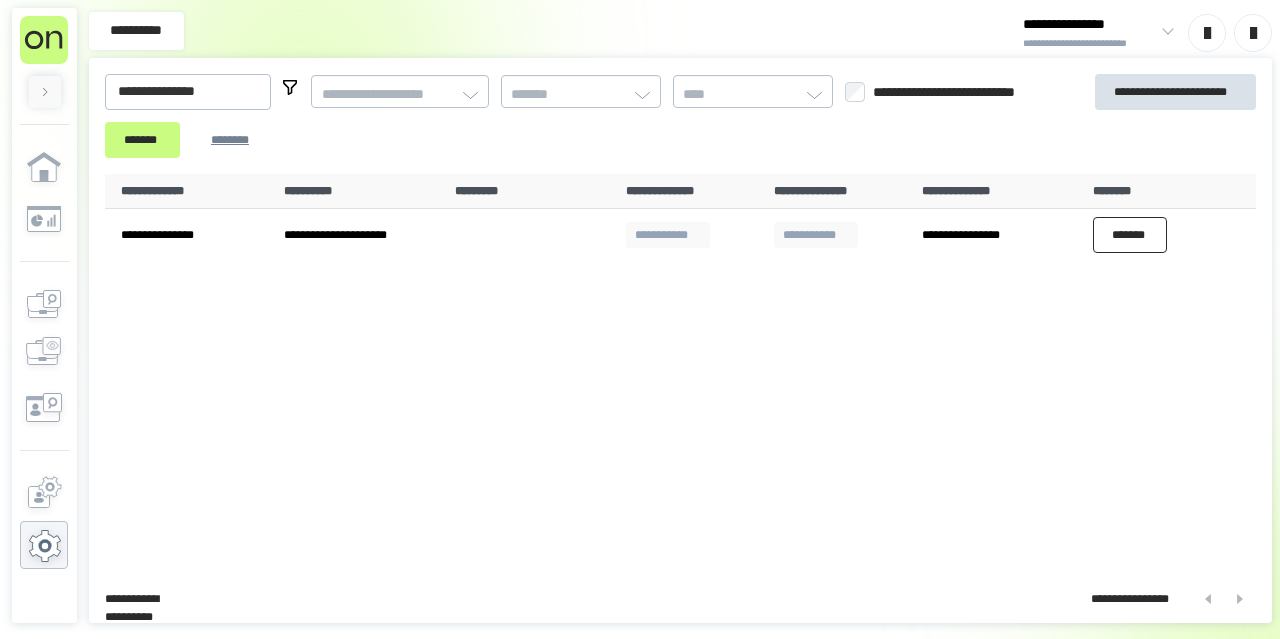 click on "*******" at bounding box center [1130, 235] 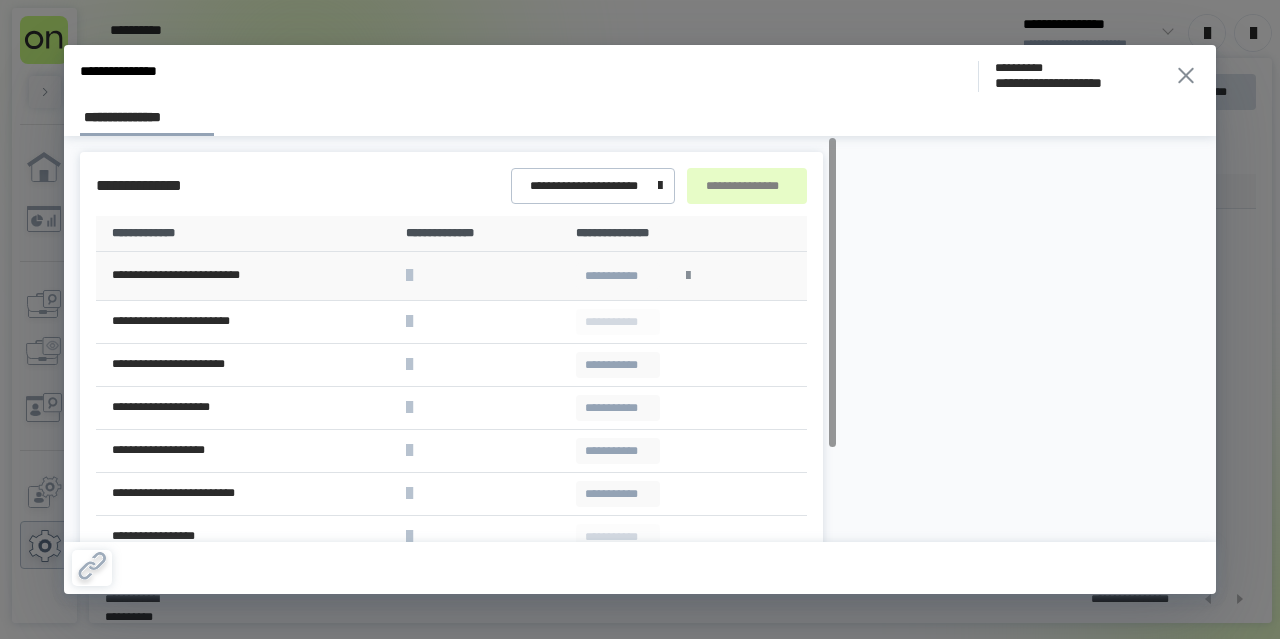 click at bounding box center [688, 276] 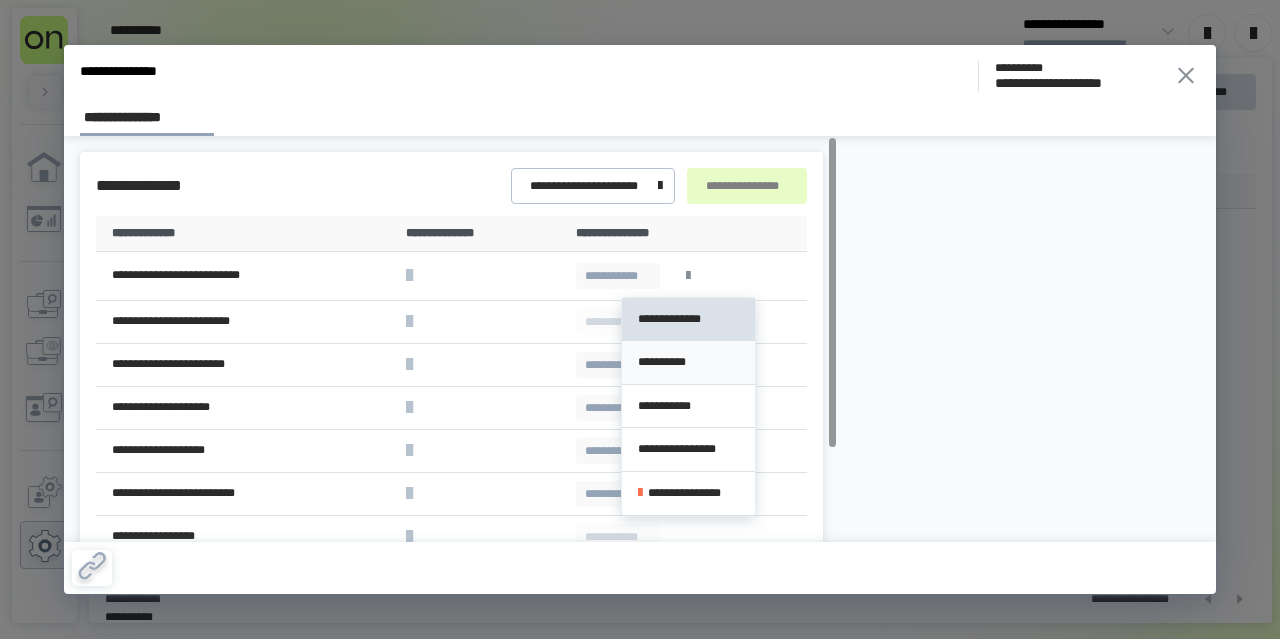 click on "**********" at bounding box center (688, 362) 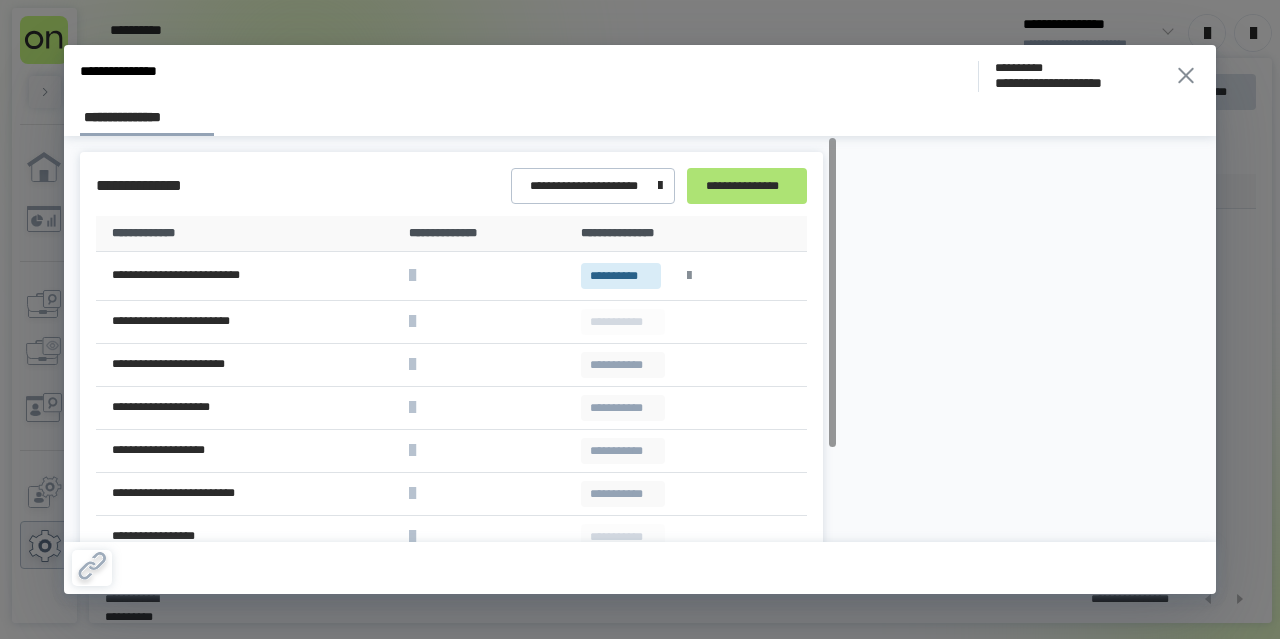 click on "**********" at bounding box center [747, 186] 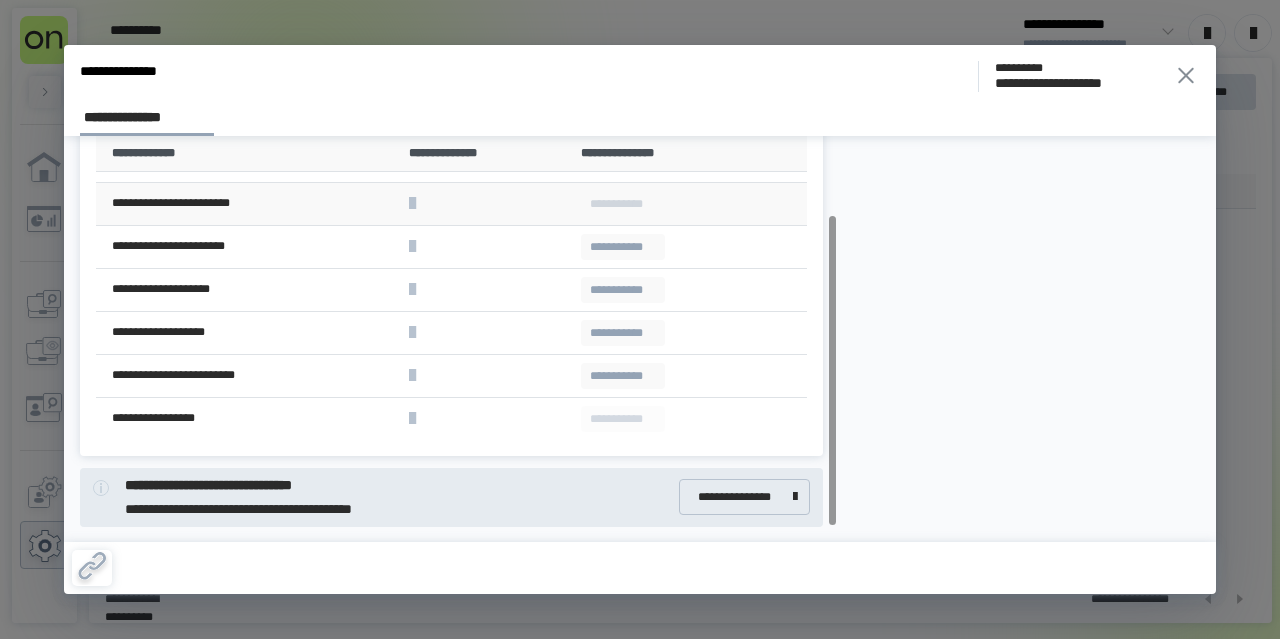 scroll, scrollTop: 0, scrollLeft: 0, axis: both 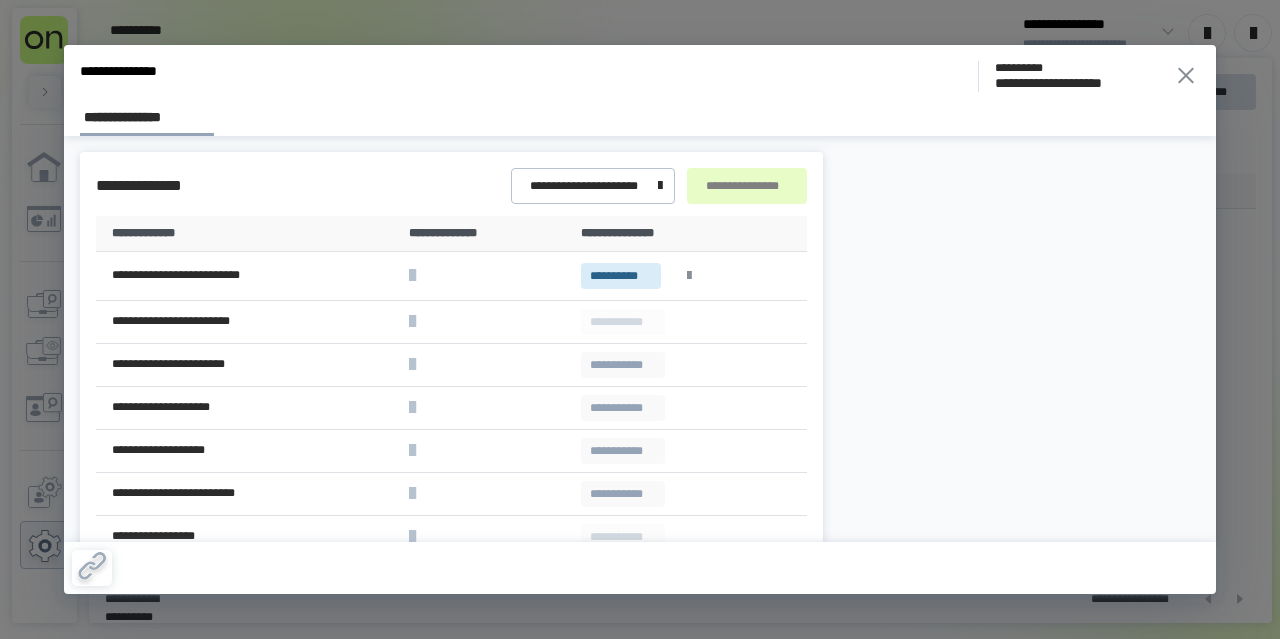 click 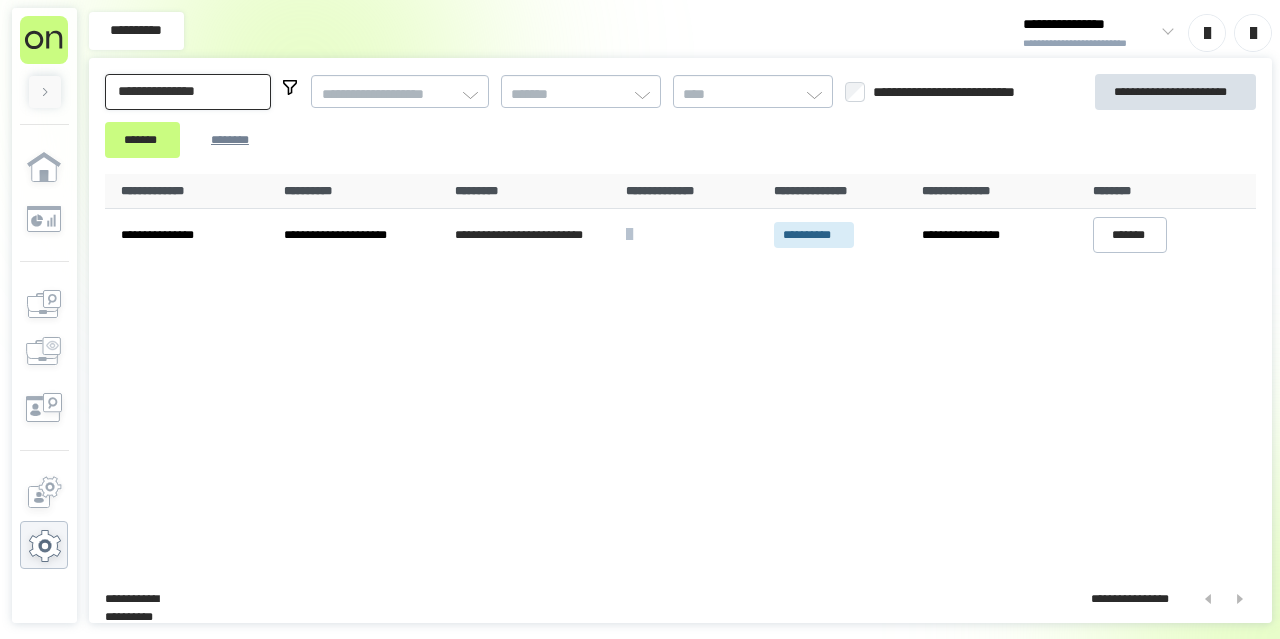 drag, startPoint x: 211, startPoint y: 85, endPoint x: 86, endPoint y: 83, distance: 125.016 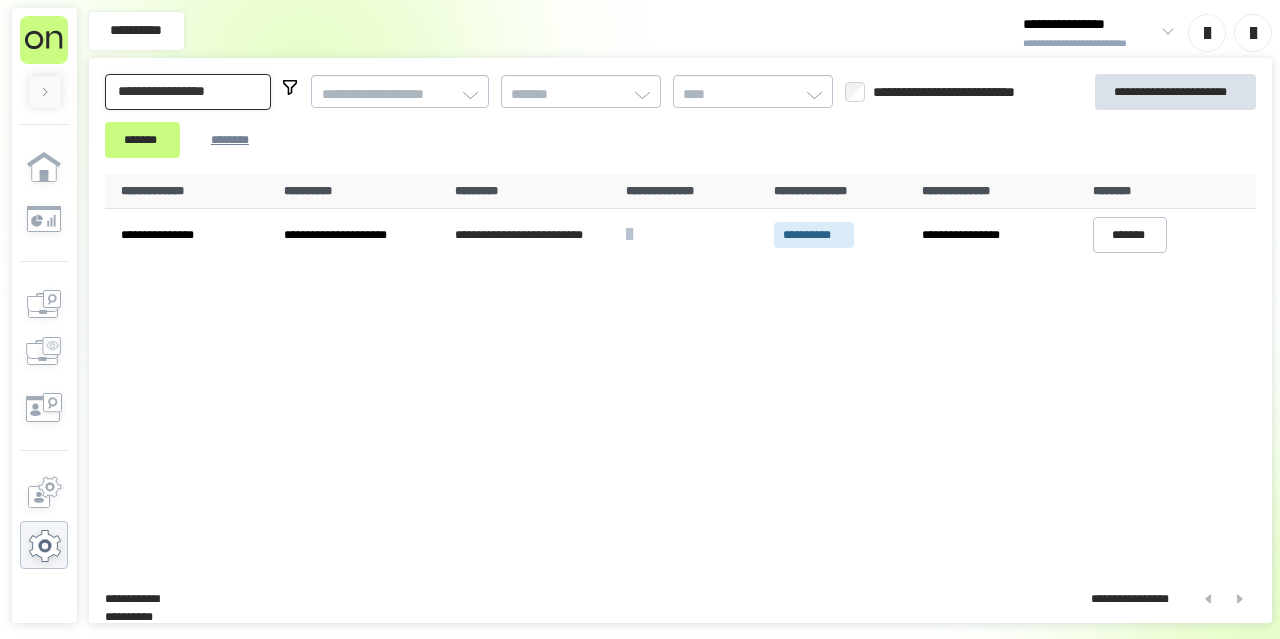 click on "*******" at bounding box center (142, 140) 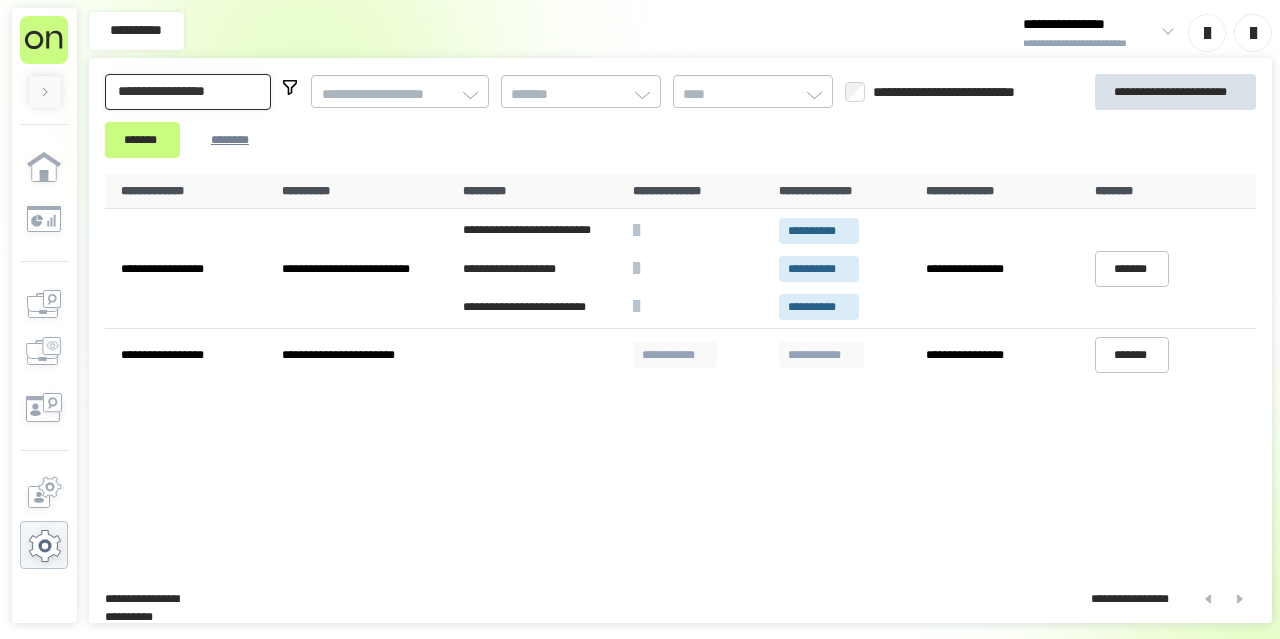 drag, startPoint x: 253, startPoint y: 90, endPoint x: 110, endPoint y: 97, distance: 143.17122 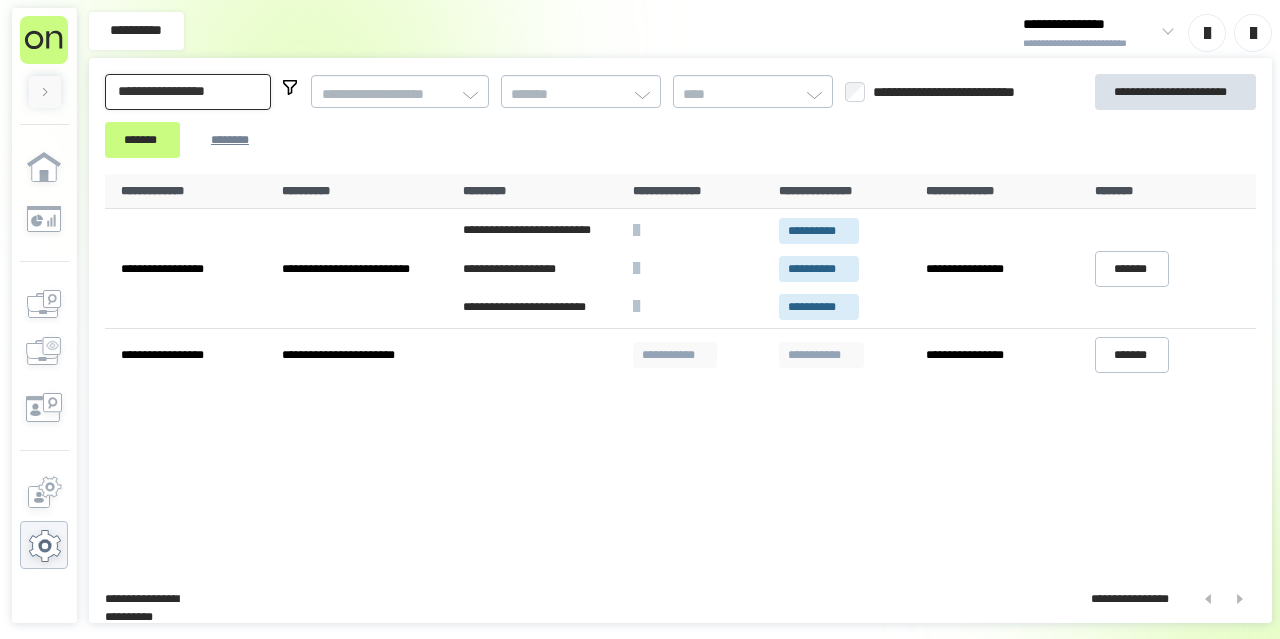 paste on "*" 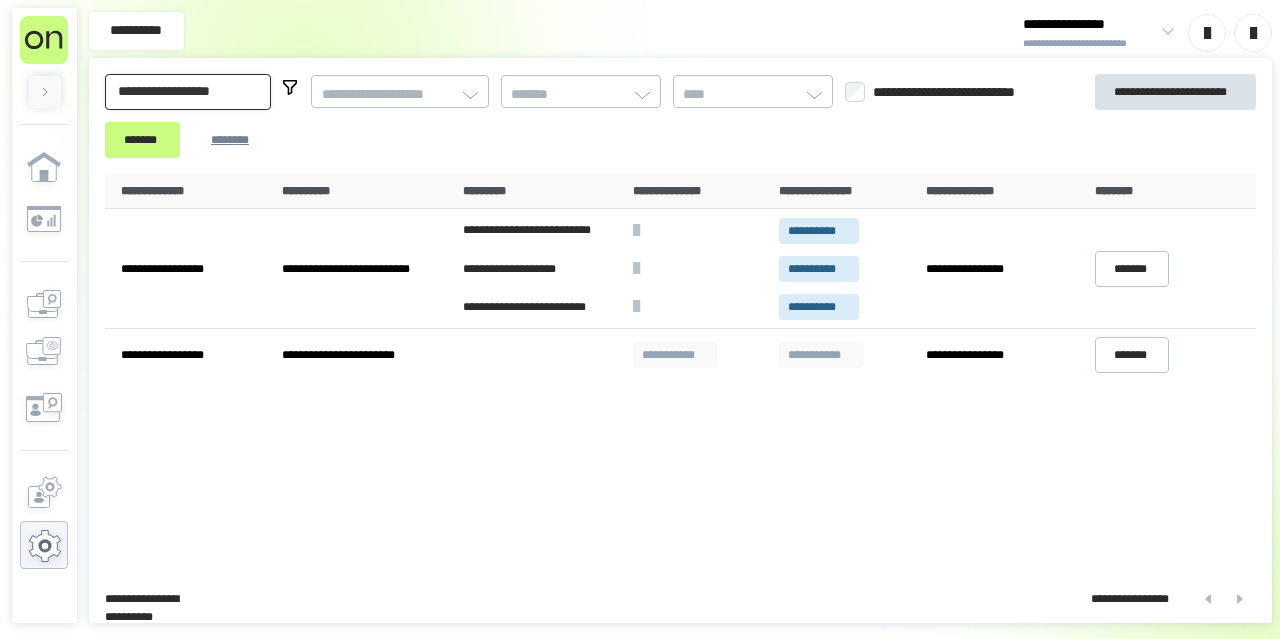 click on "*******" at bounding box center [142, 140] 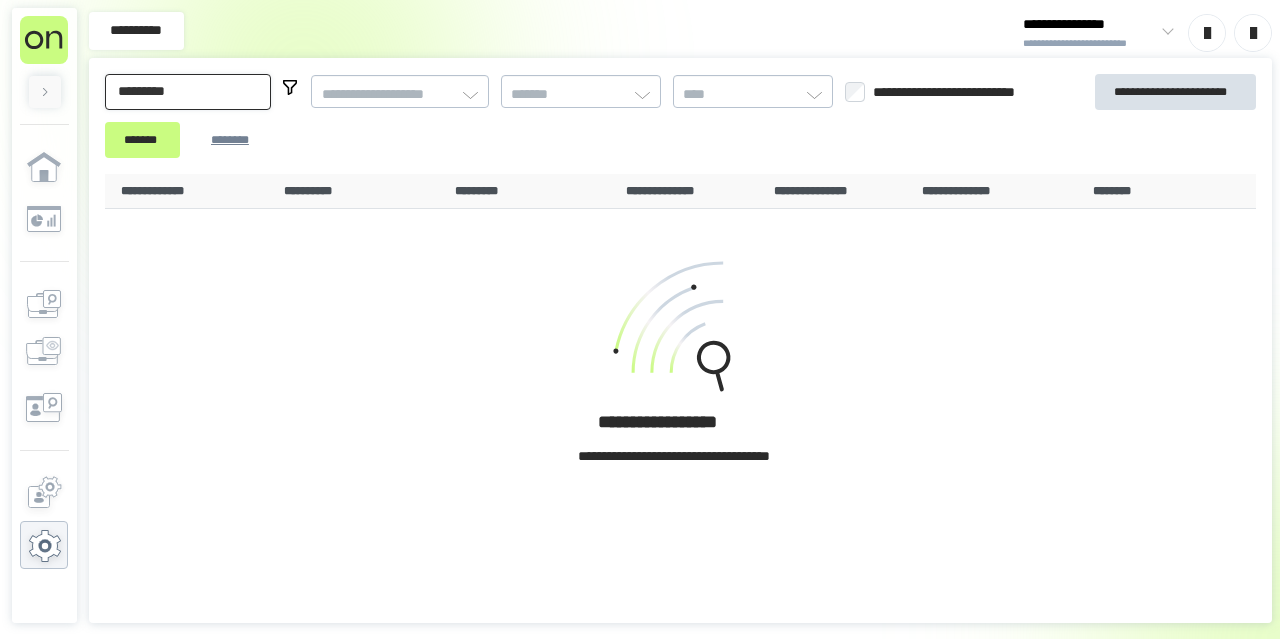 click on "*******" at bounding box center (142, 140) 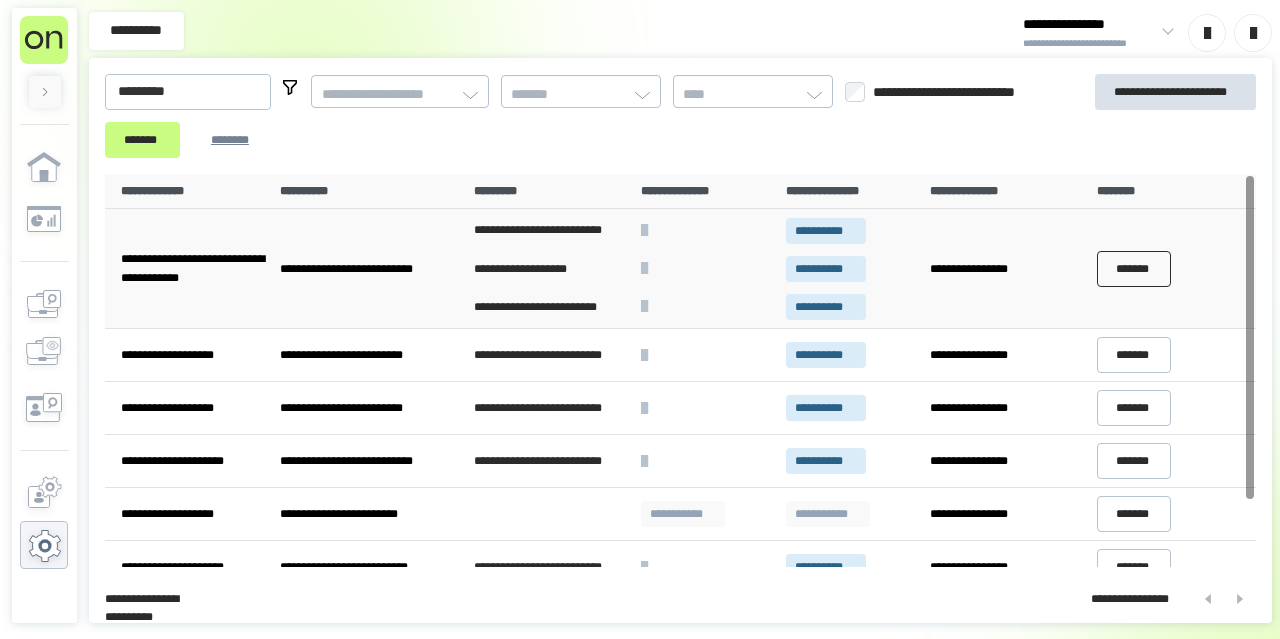 click on "*******" at bounding box center [1172, 269] 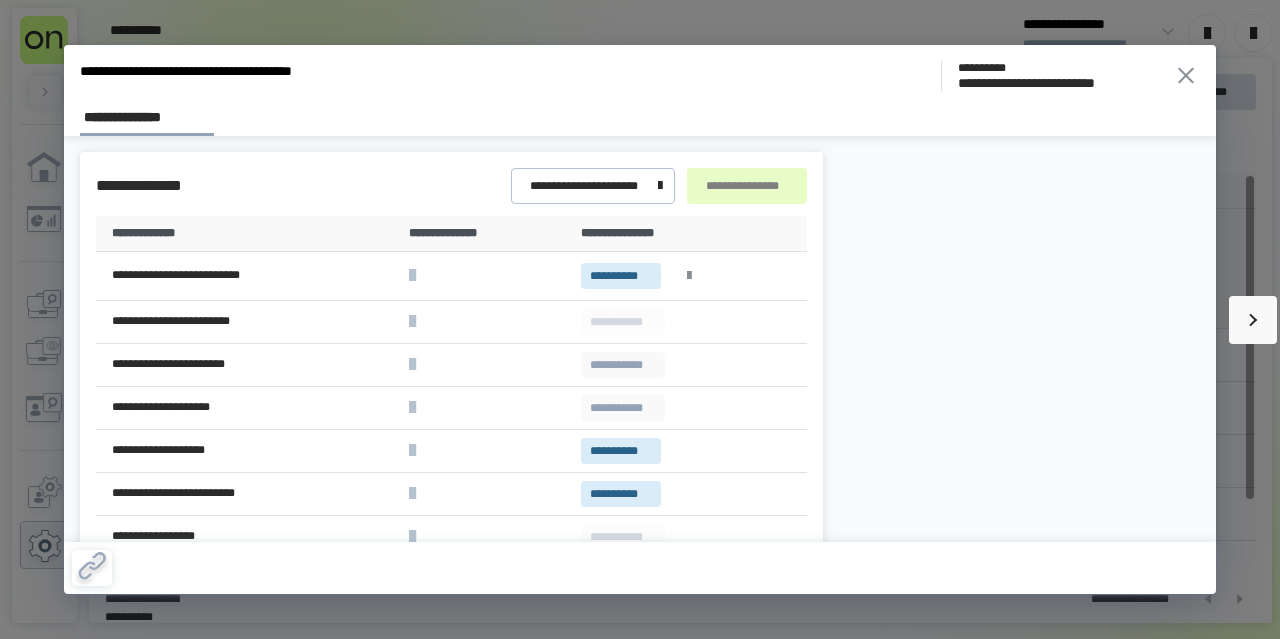 click 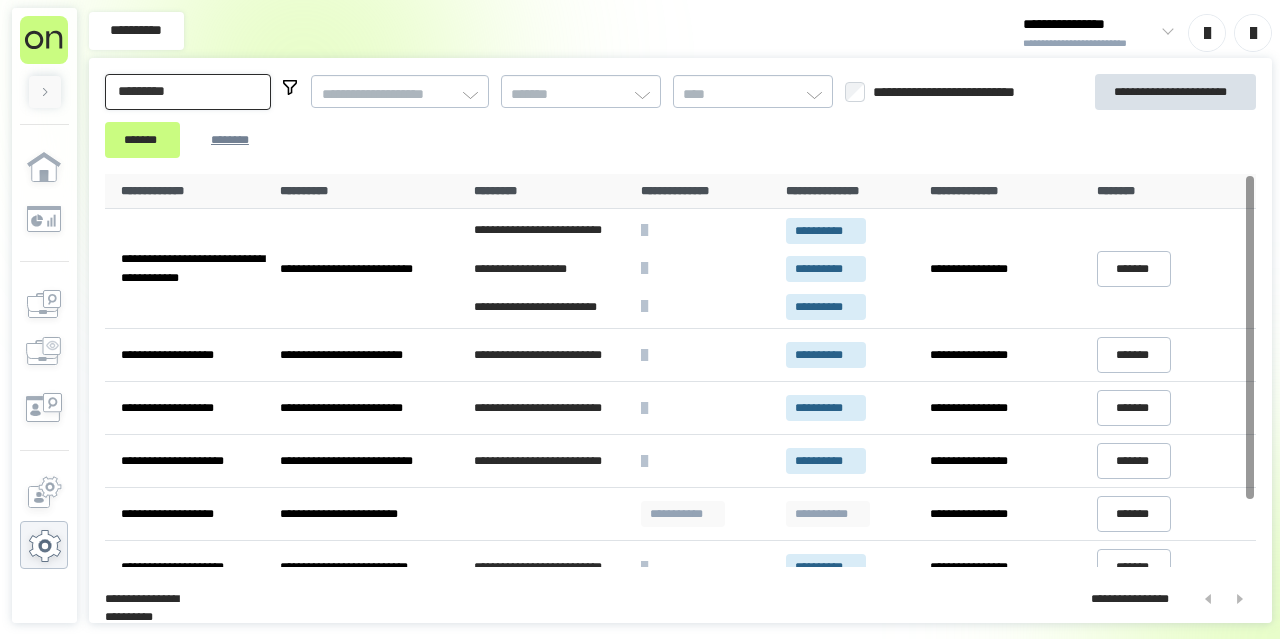 drag, startPoint x: 174, startPoint y: 90, endPoint x: 85, endPoint y: 74, distance: 90.426765 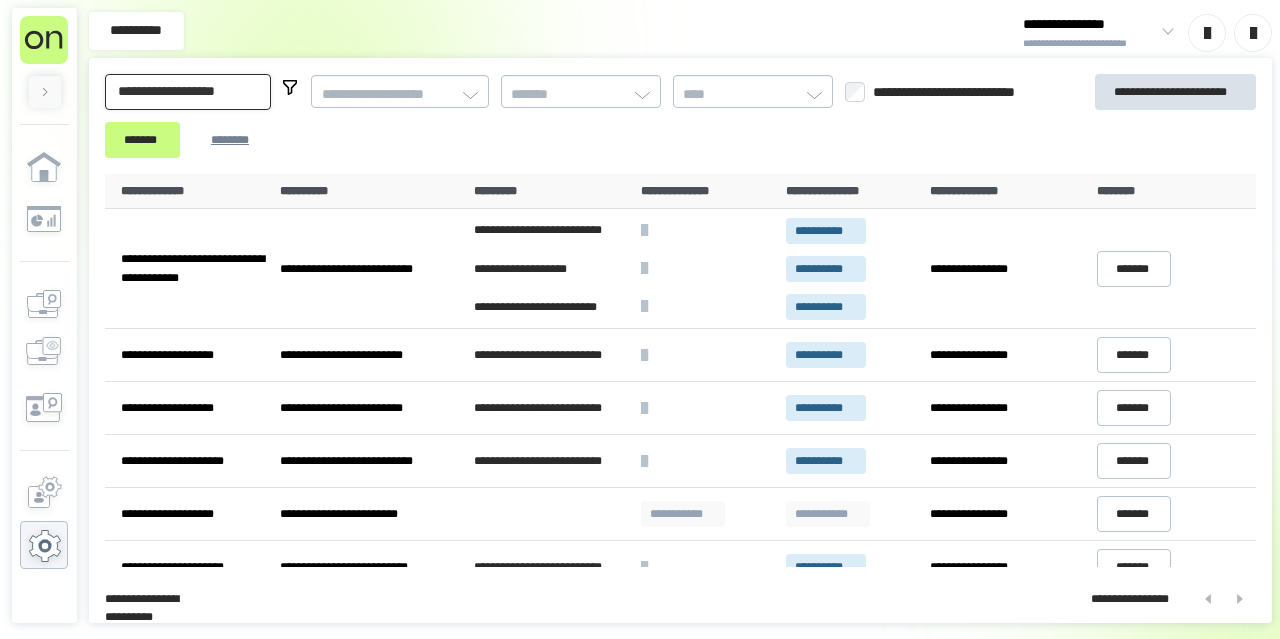 click on "*******" at bounding box center [142, 140] 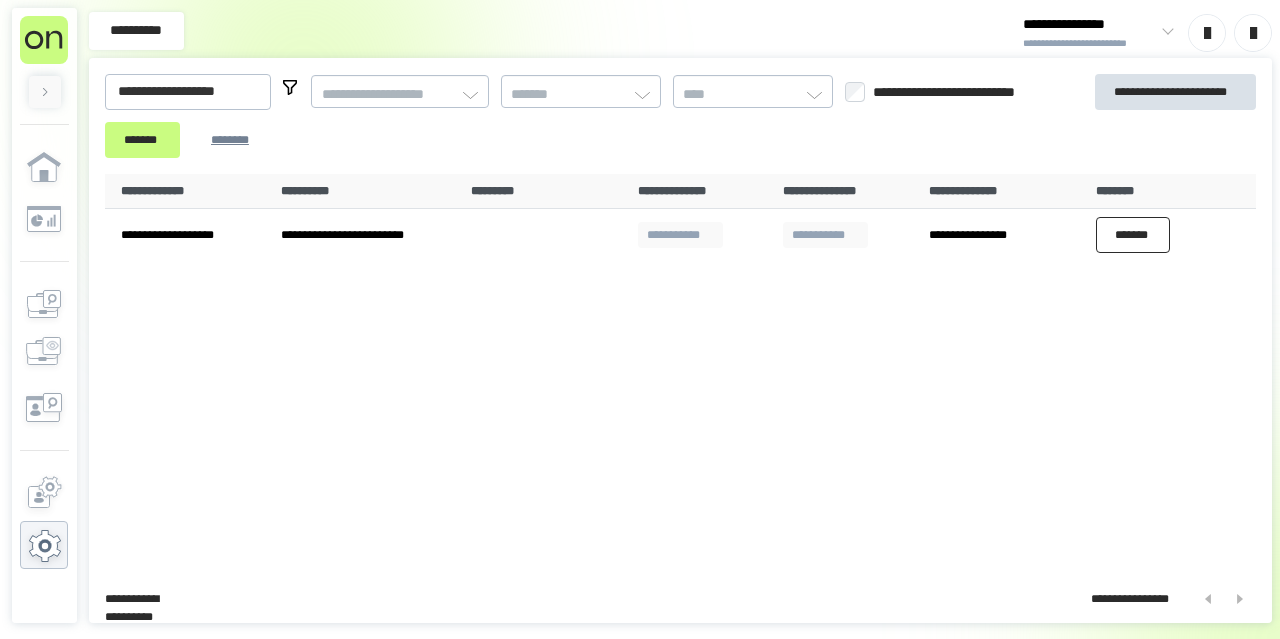 click on "*******" at bounding box center [1133, 235] 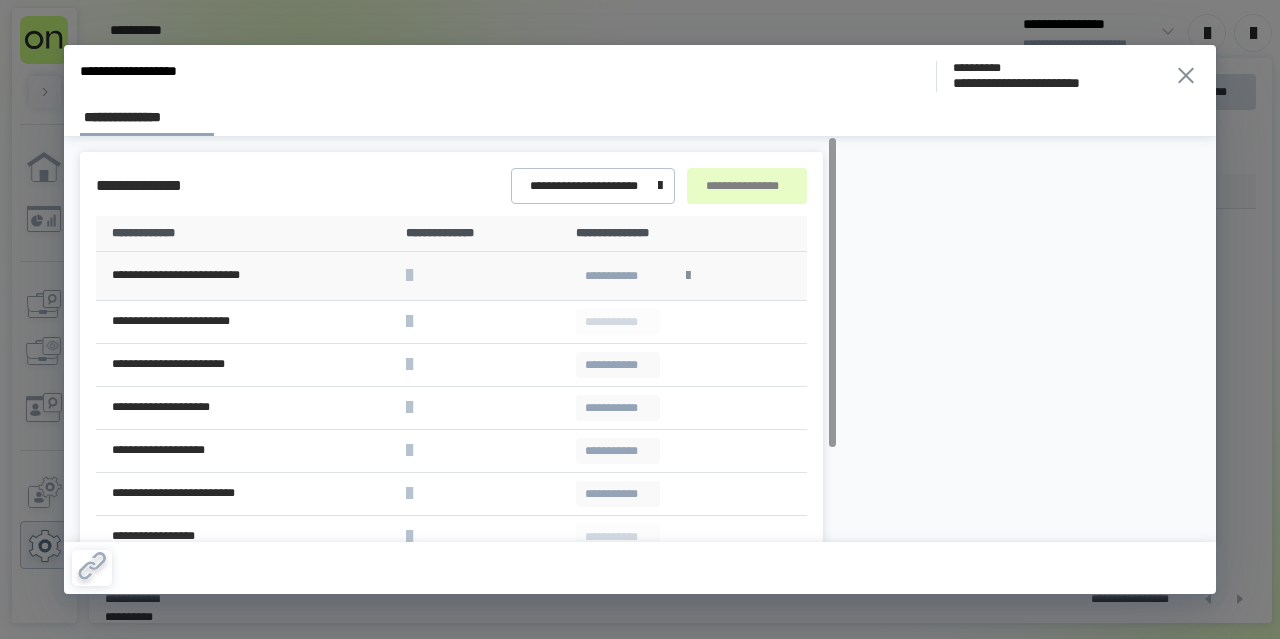 click at bounding box center [688, 276] 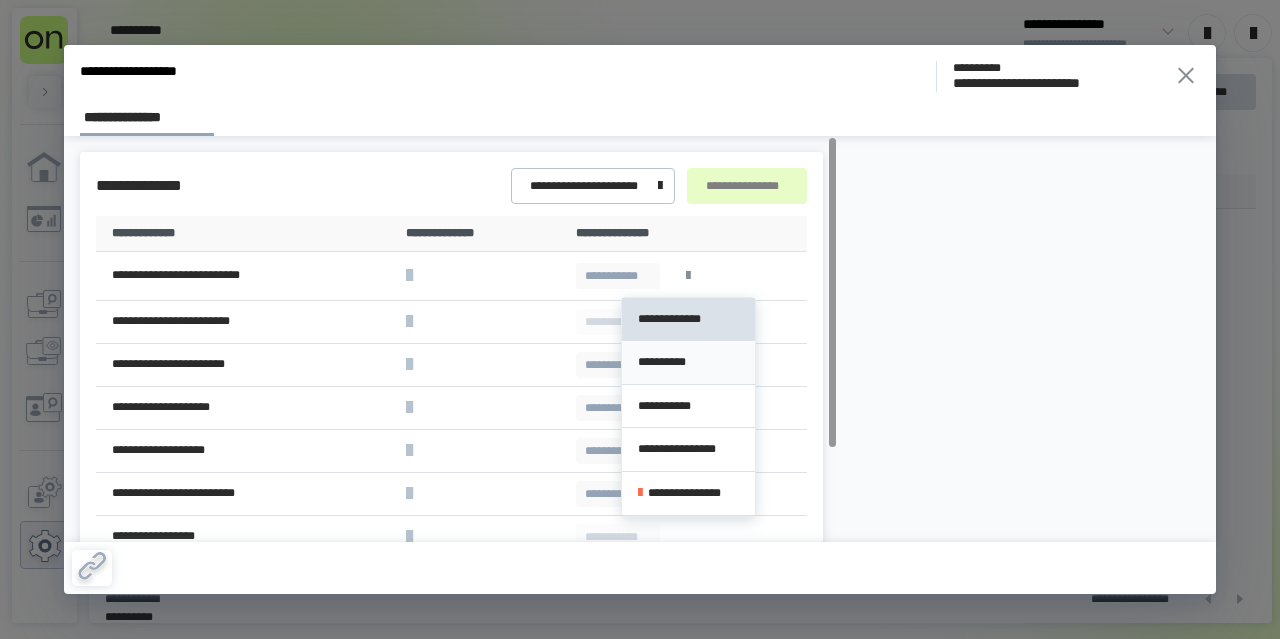 click on "**********" at bounding box center (688, 362) 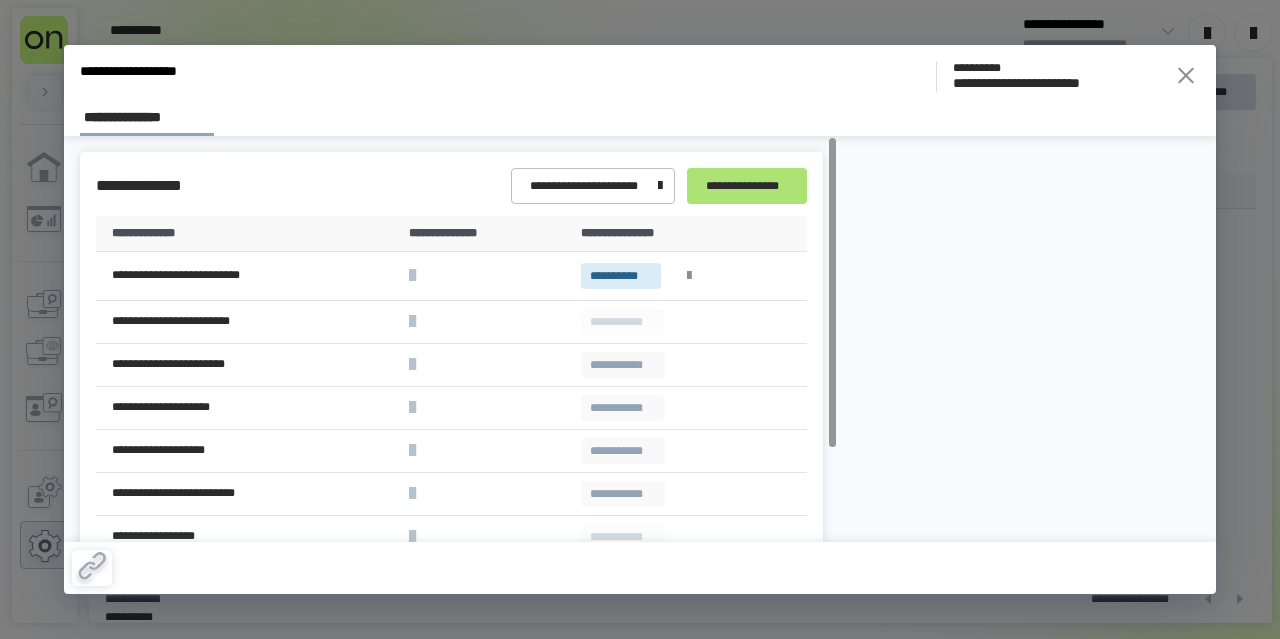 click on "**********" at bounding box center [747, 186] 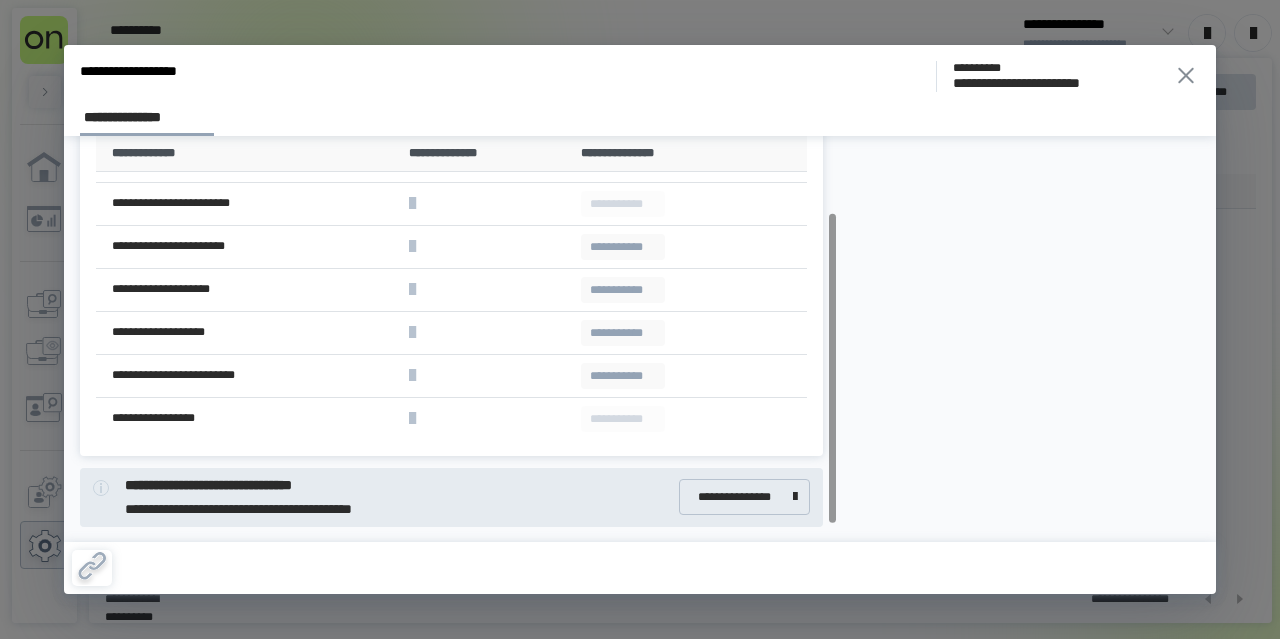 scroll, scrollTop: 125, scrollLeft: 0, axis: vertical 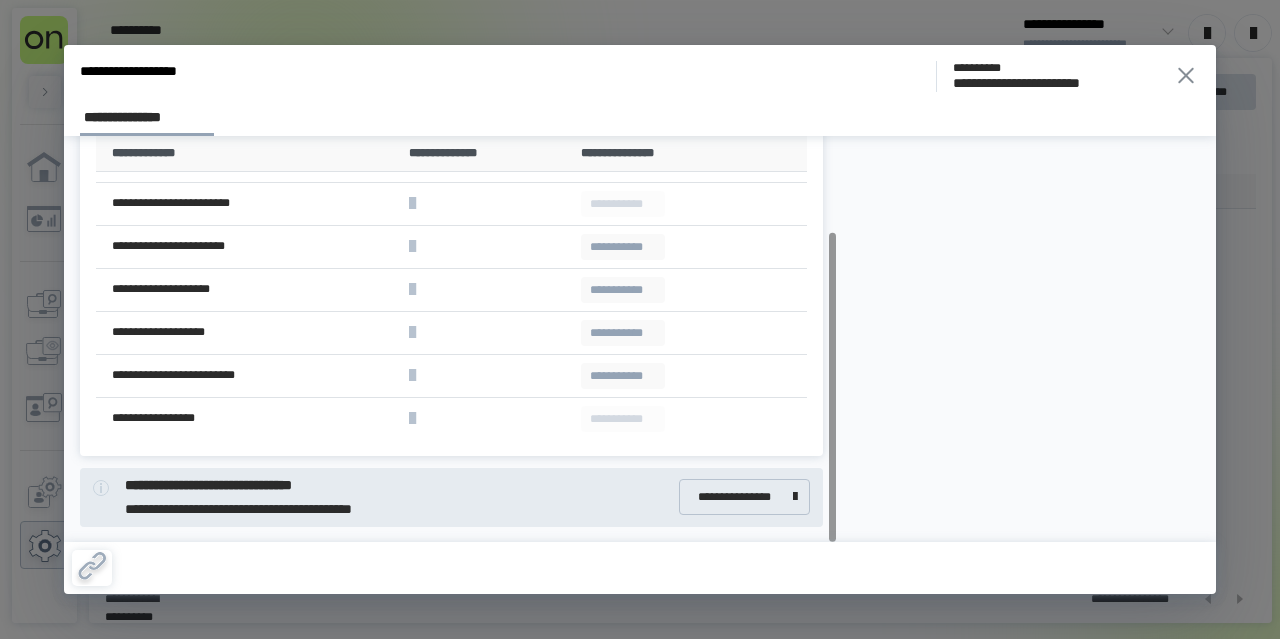 click 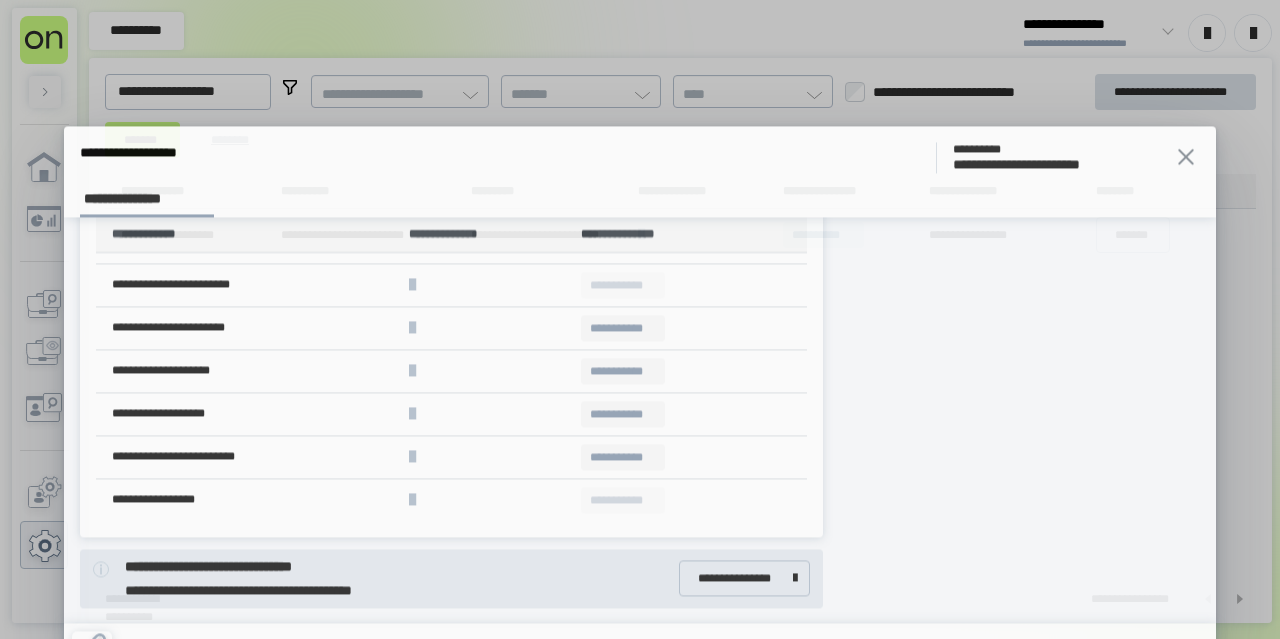 scroll, scrollTop: 125, scrollLeft: 0, axis: vertical 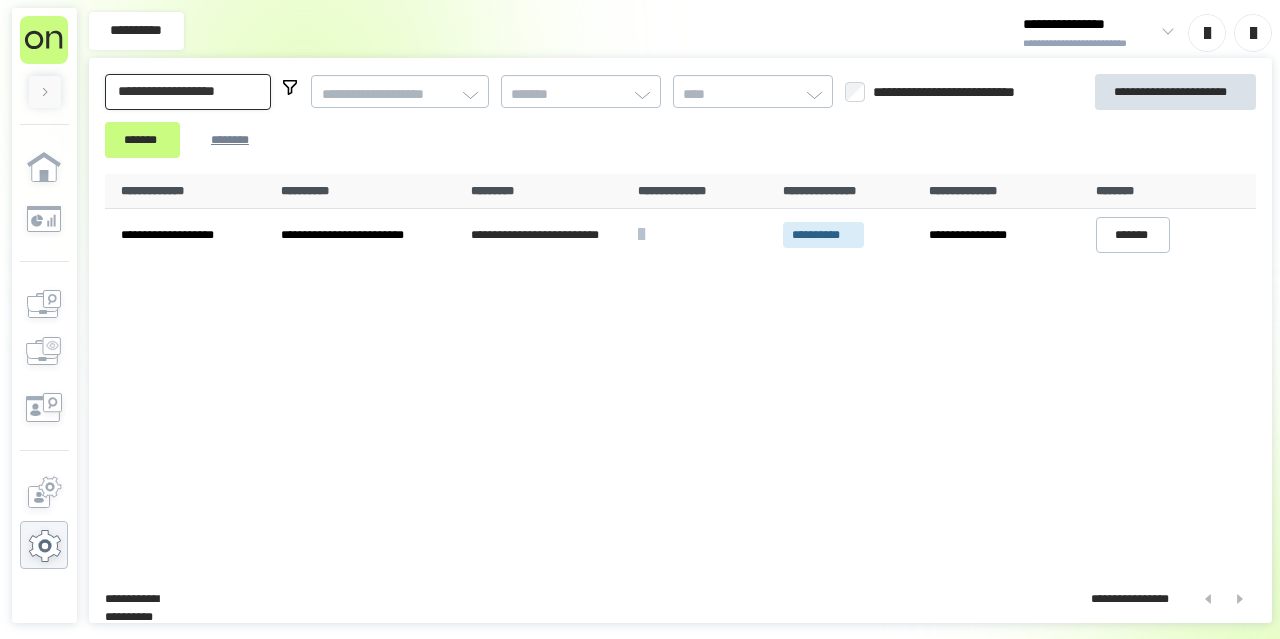 drag, startPoint x: 261, startPoint y: 91, endPoint x: 99, endPoint y: 99, distance: 162.19742 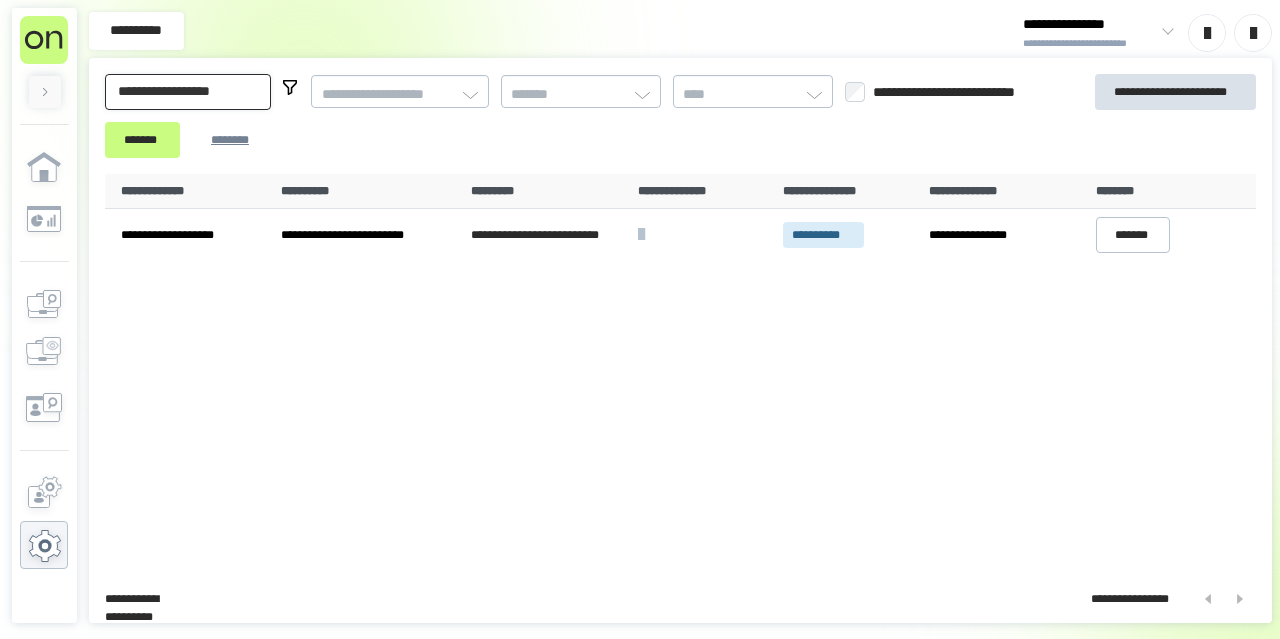 click on "*******" at bounding box center [142, 140] 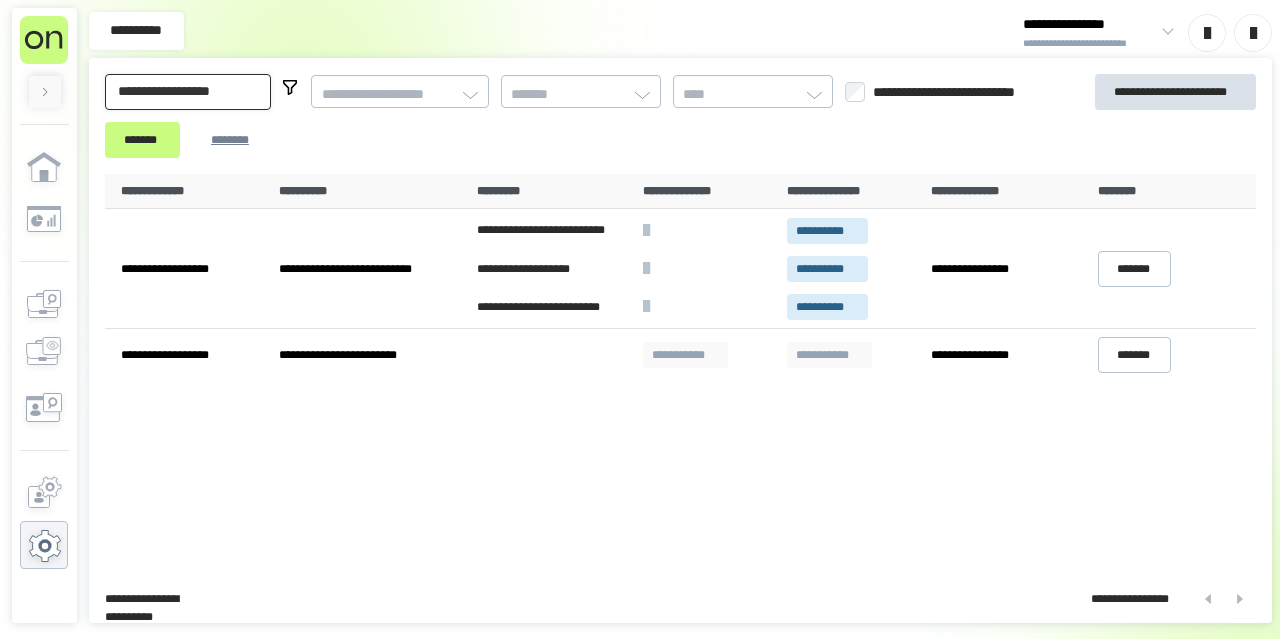 drag, startPoint x: 167, startPoint y: 75, endPoint x: 93, endPoint y: 81, distance: 74.24284 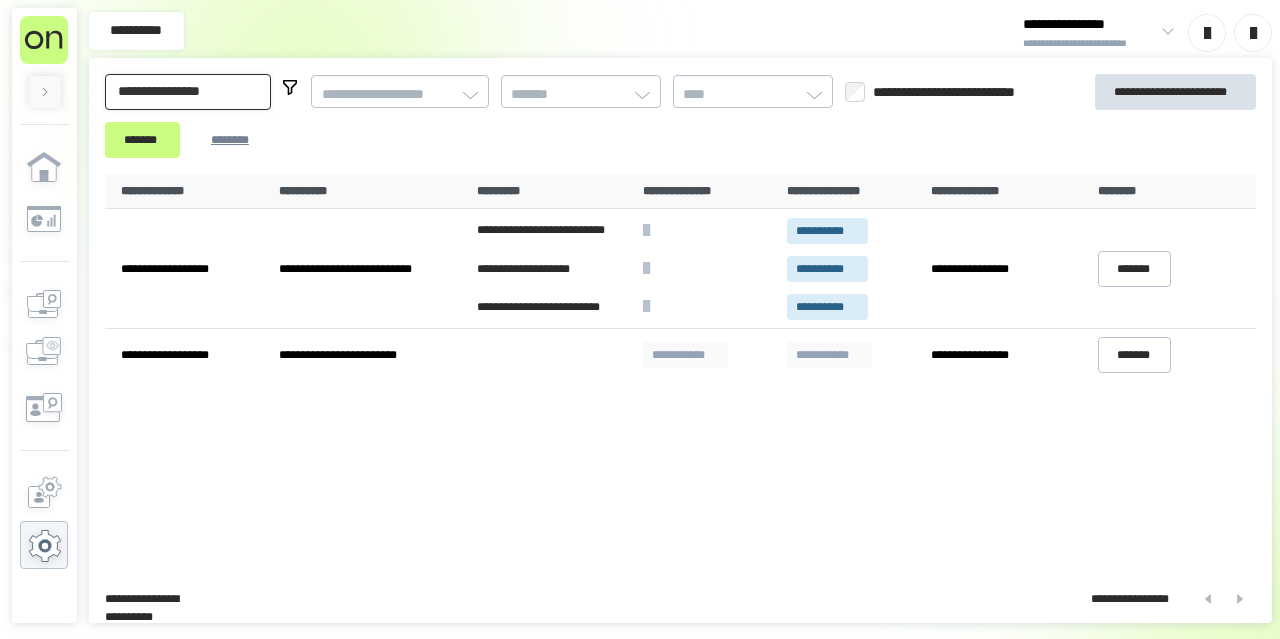 click on "*******" at bounding box center [142, 140] 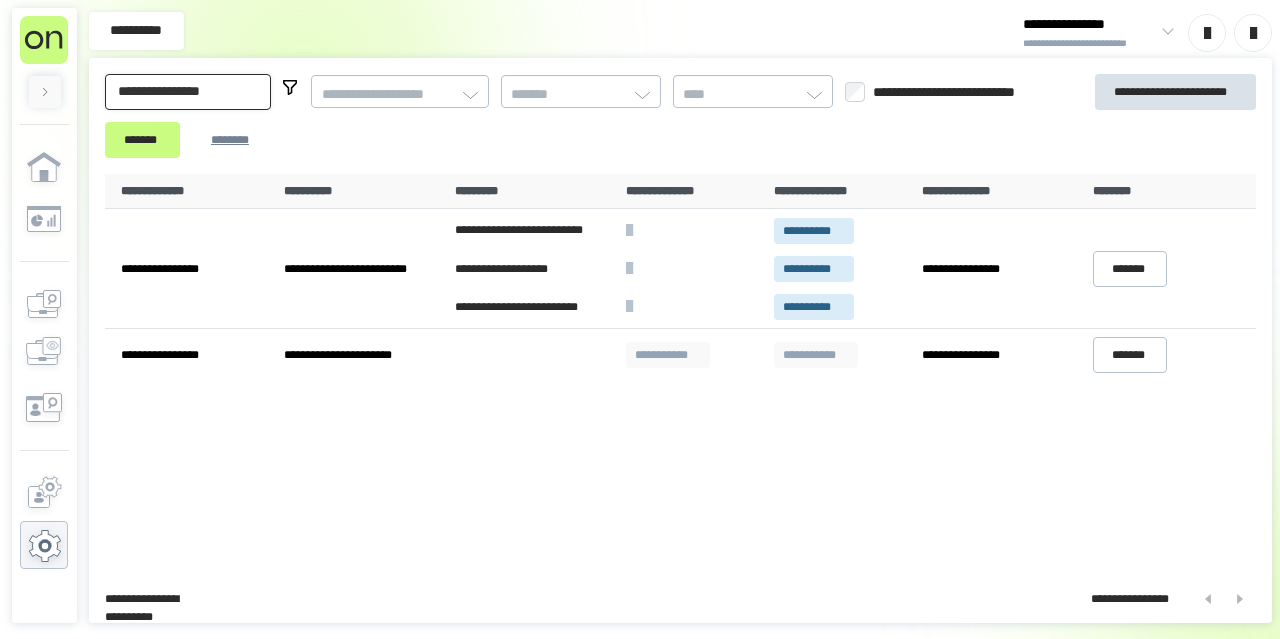 drag, startPoint x: 245, startPoint y: 87, endPoint x: 104, endPoint y: 95, distance: 141.22676 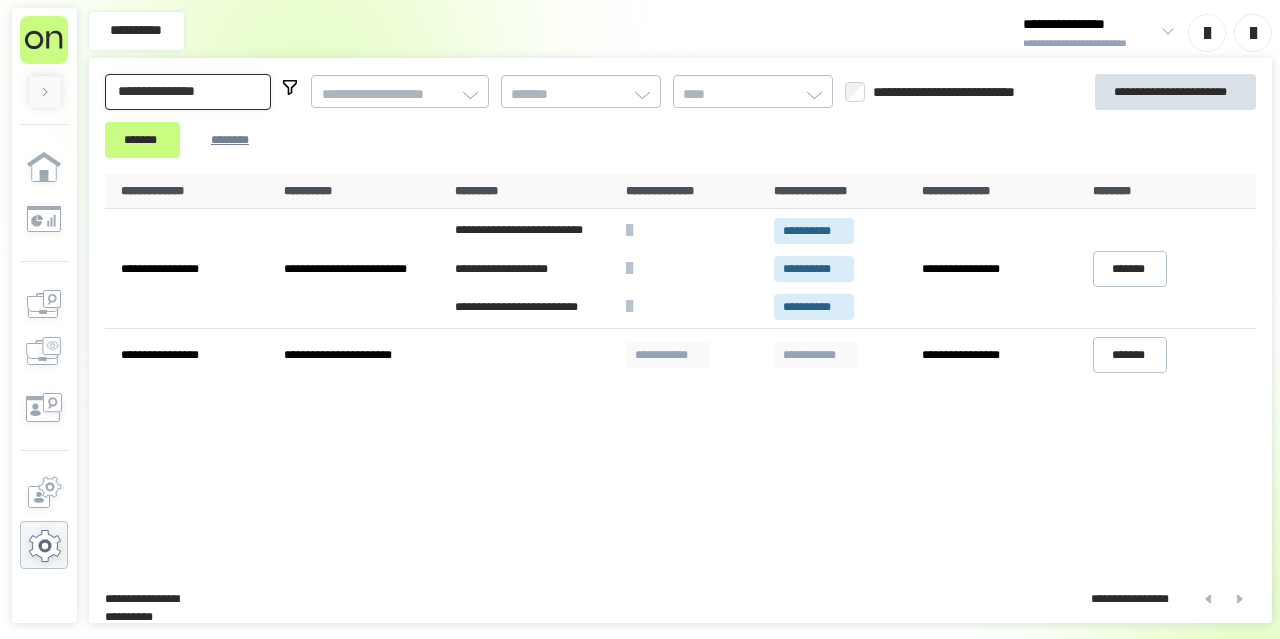 click on "*******" at bounding box center (142, 140) 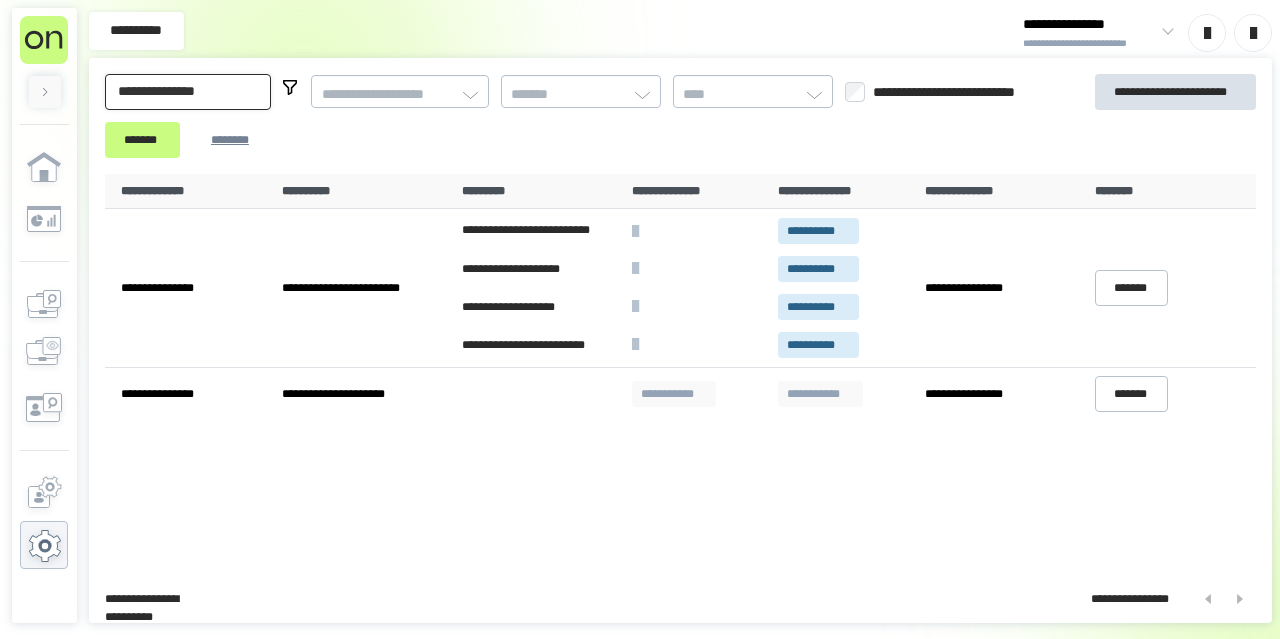 drag, startPoint x: 257, startPoint y: 91, endPoint x: 76, endPoint y: 79, distance: 181.39735 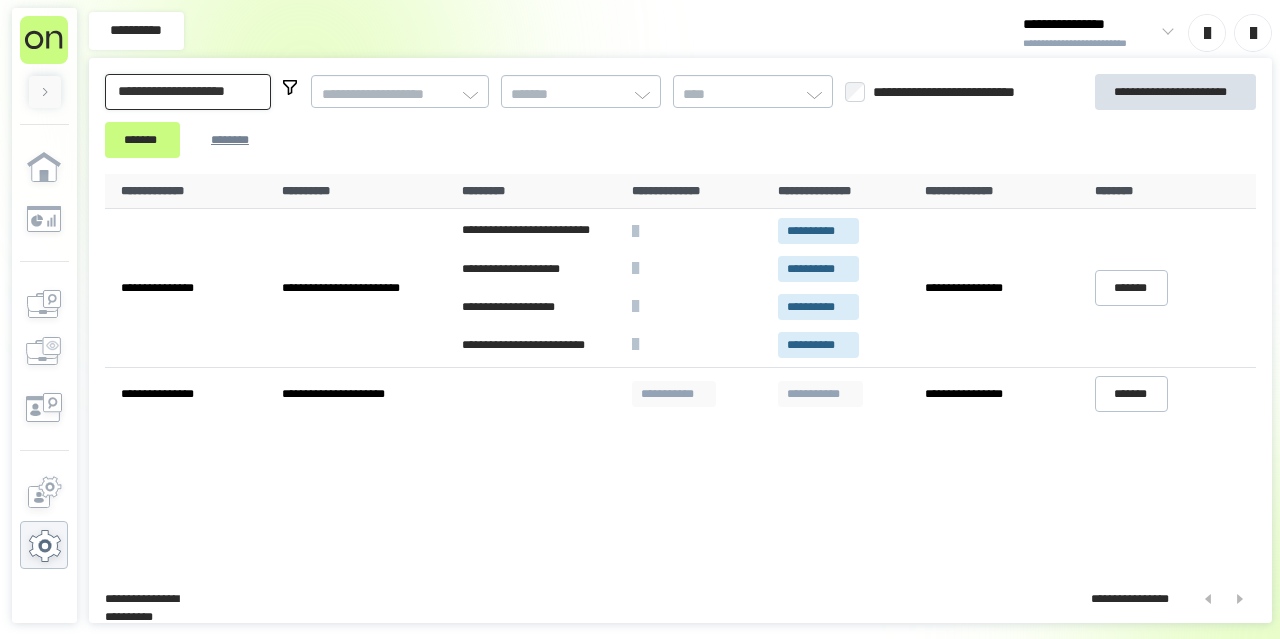 click on "*******" at bounding box center [142, 140] 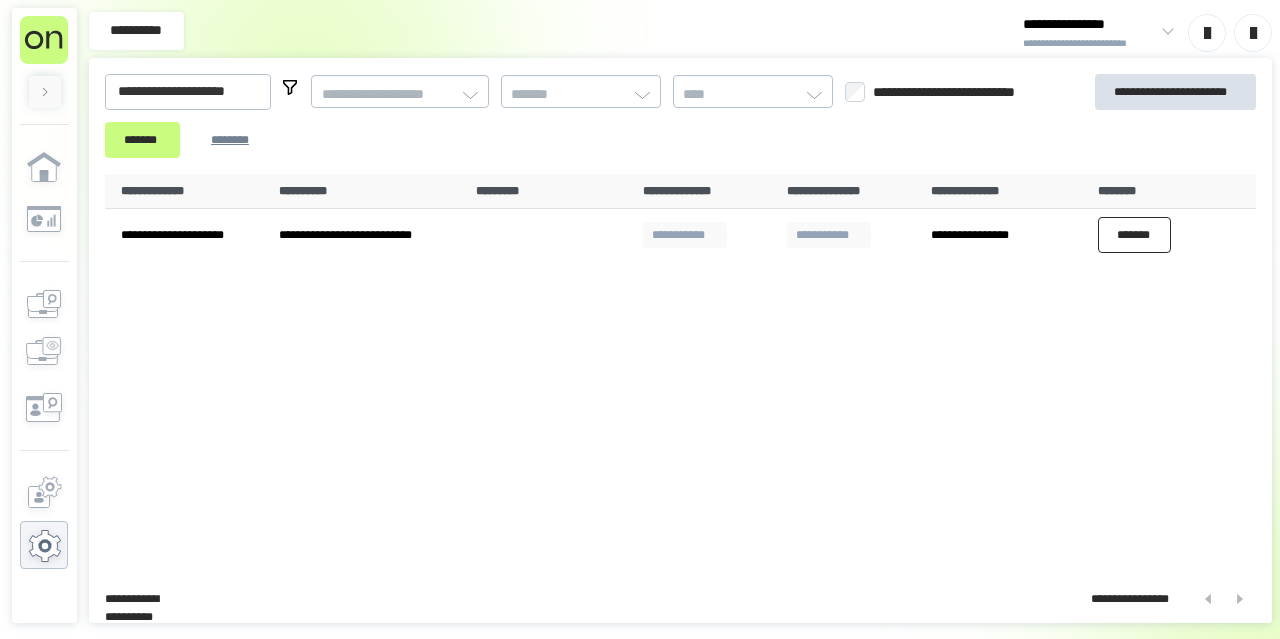 click on "*******" at bounding box center [1135, 235] 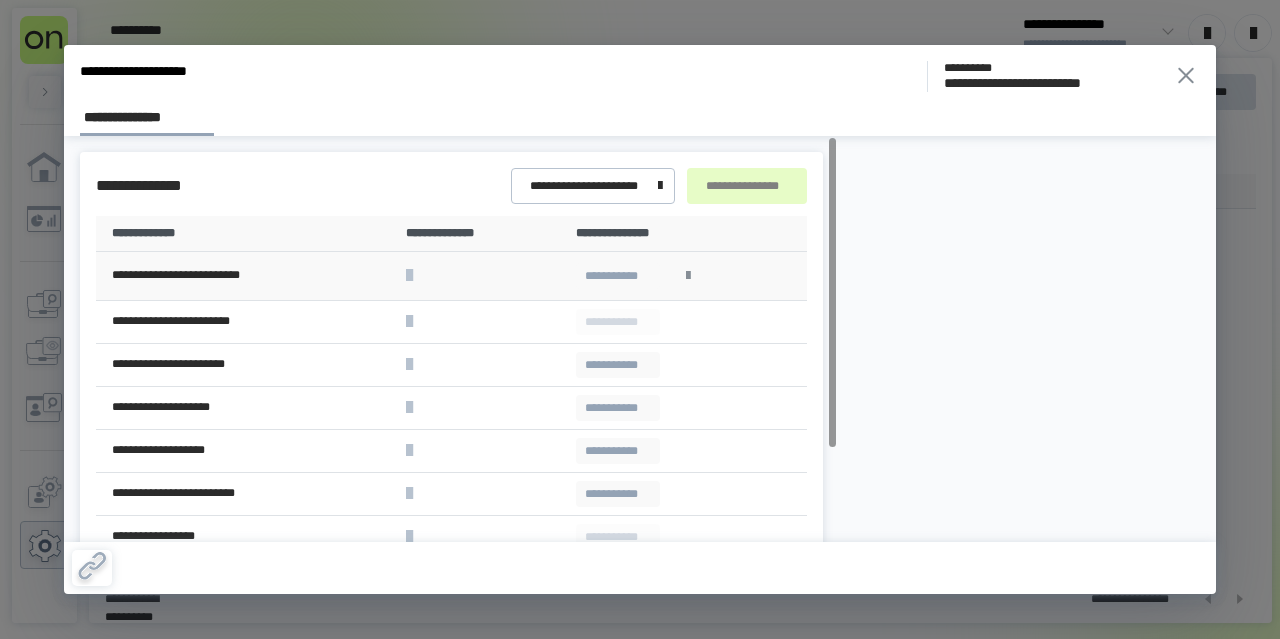 click at bounding box center (688, 276) 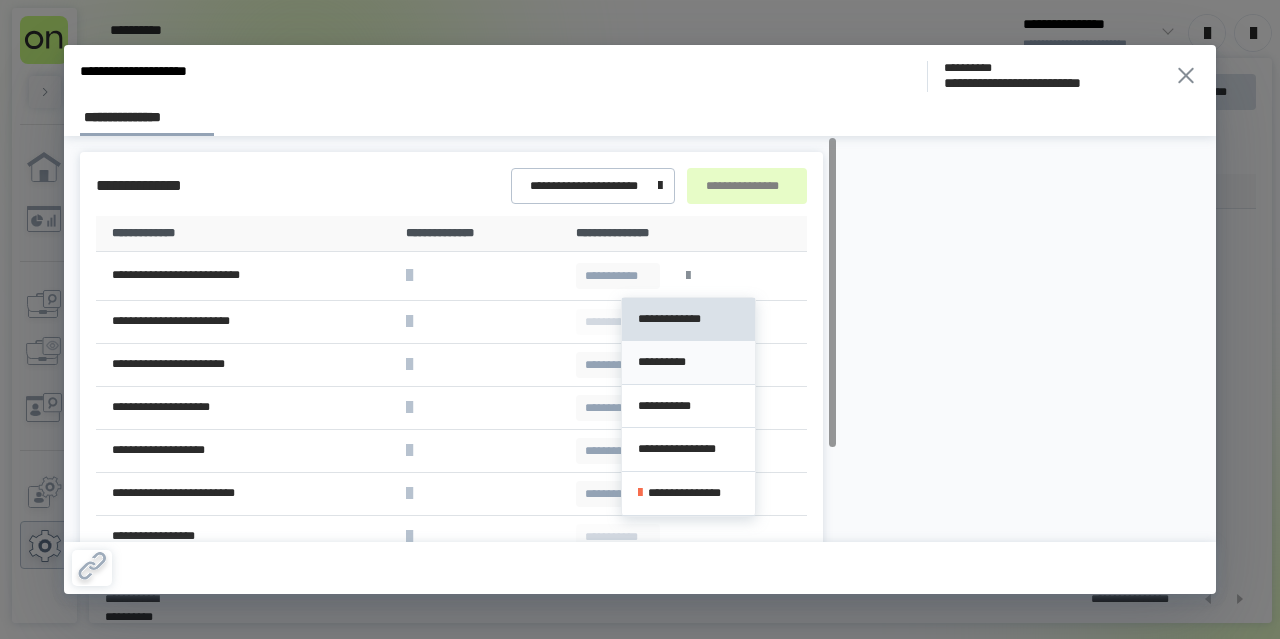 click on "**********" at bounding box center [688, 362] 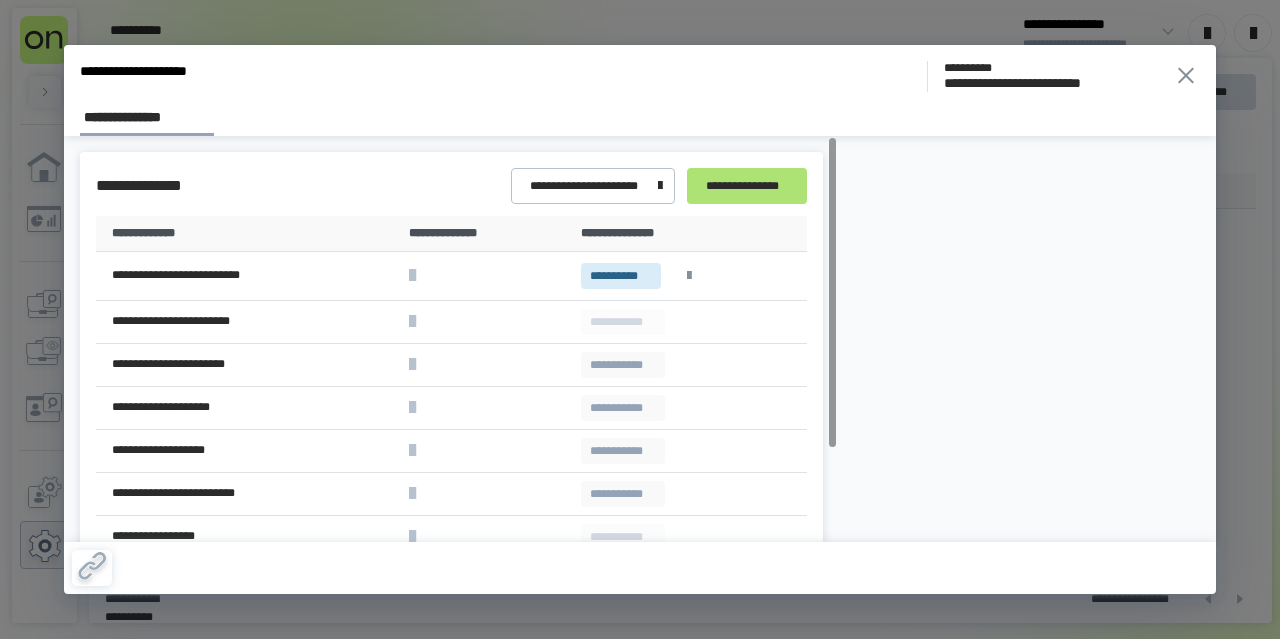 click on "**********" at bounding box center [747, 186] 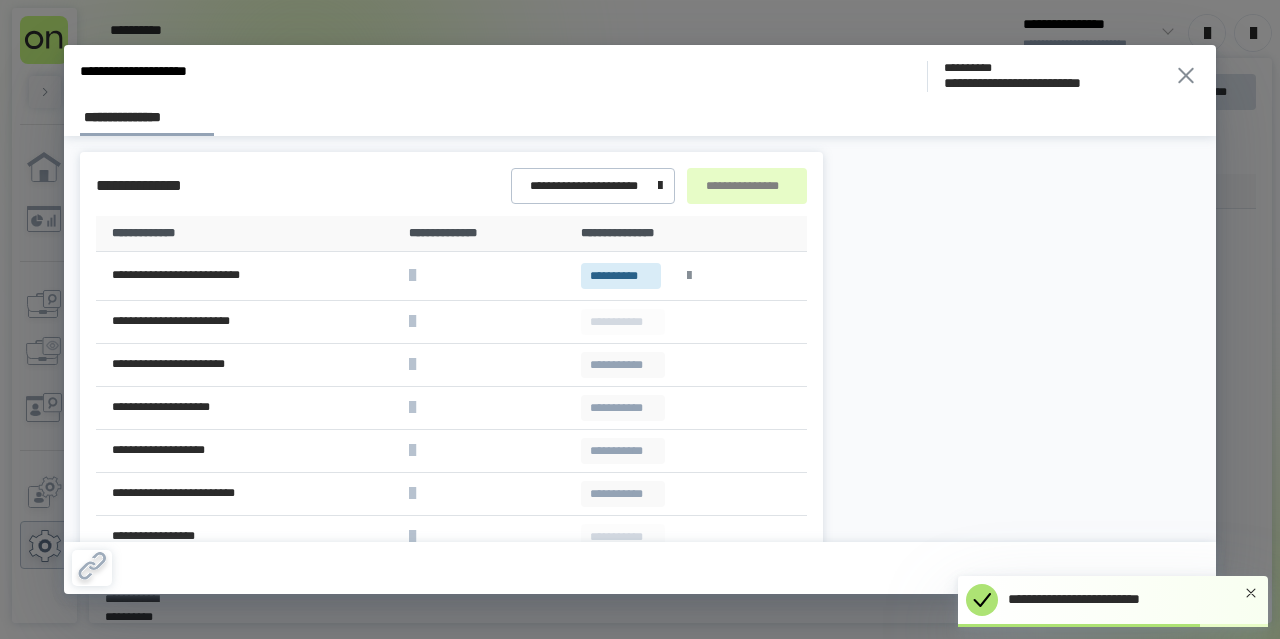 click 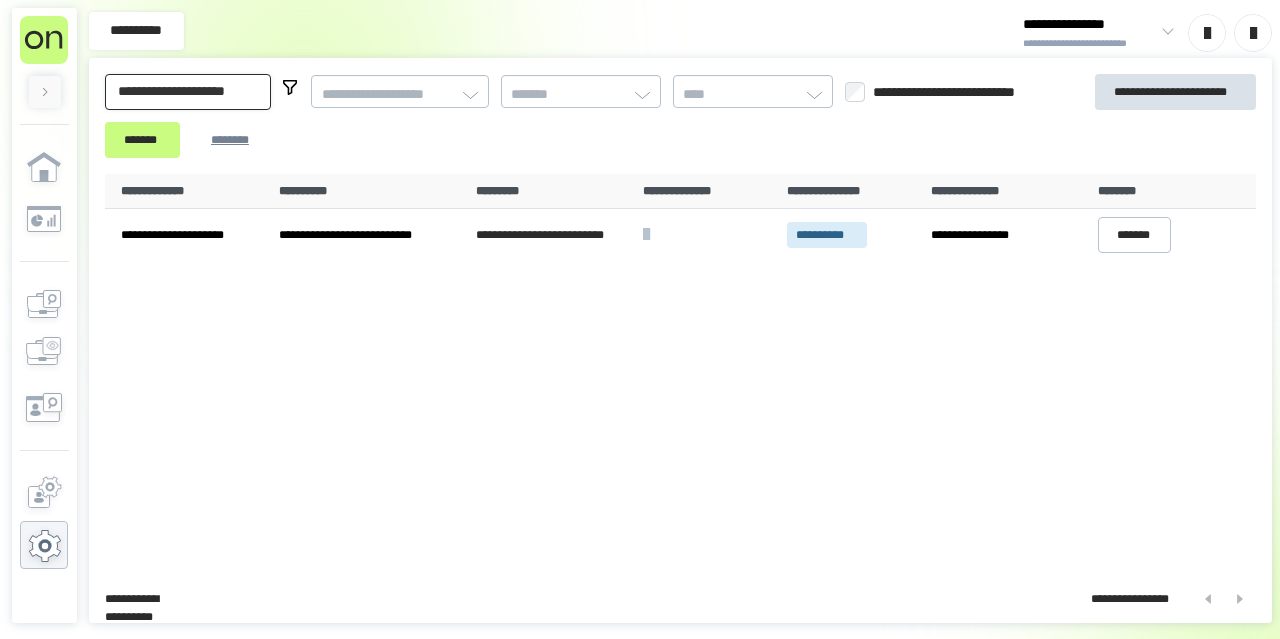 drag, startPoint x: 285, startPoint y: 92, endPoint x: 43, endPoint y: 105, distance: 242.34892 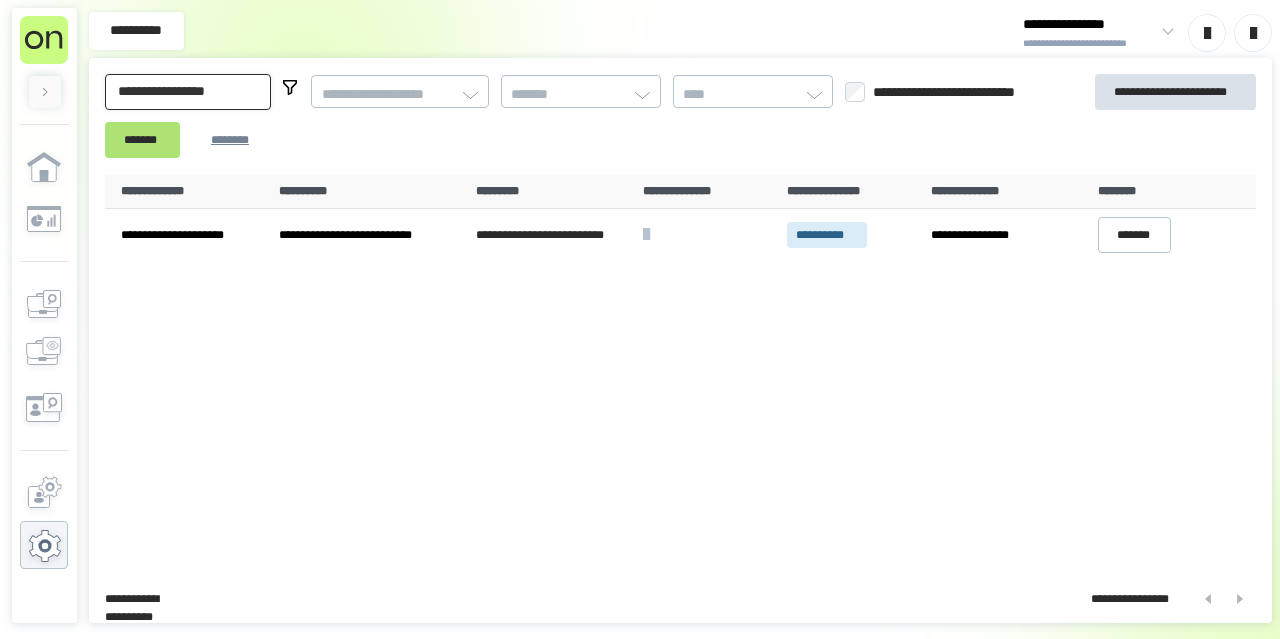 type on "**********" 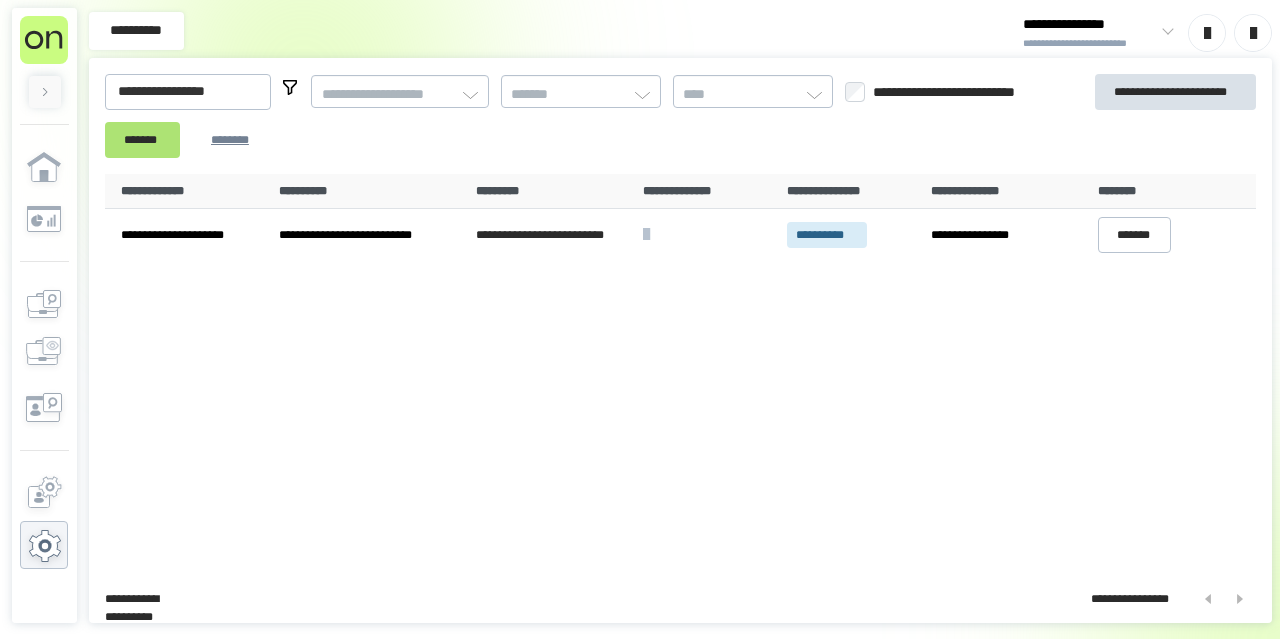 click on "*******" at bounding box center (142, 139) 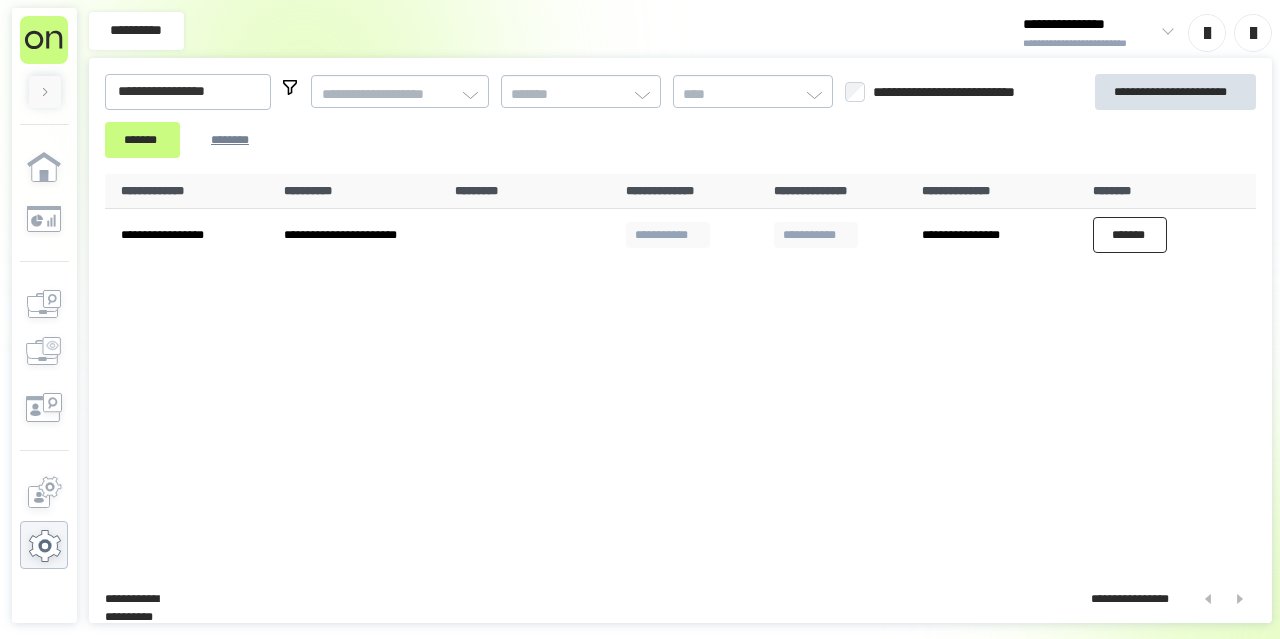 click on "*******" at bounding box center (1130, 235) 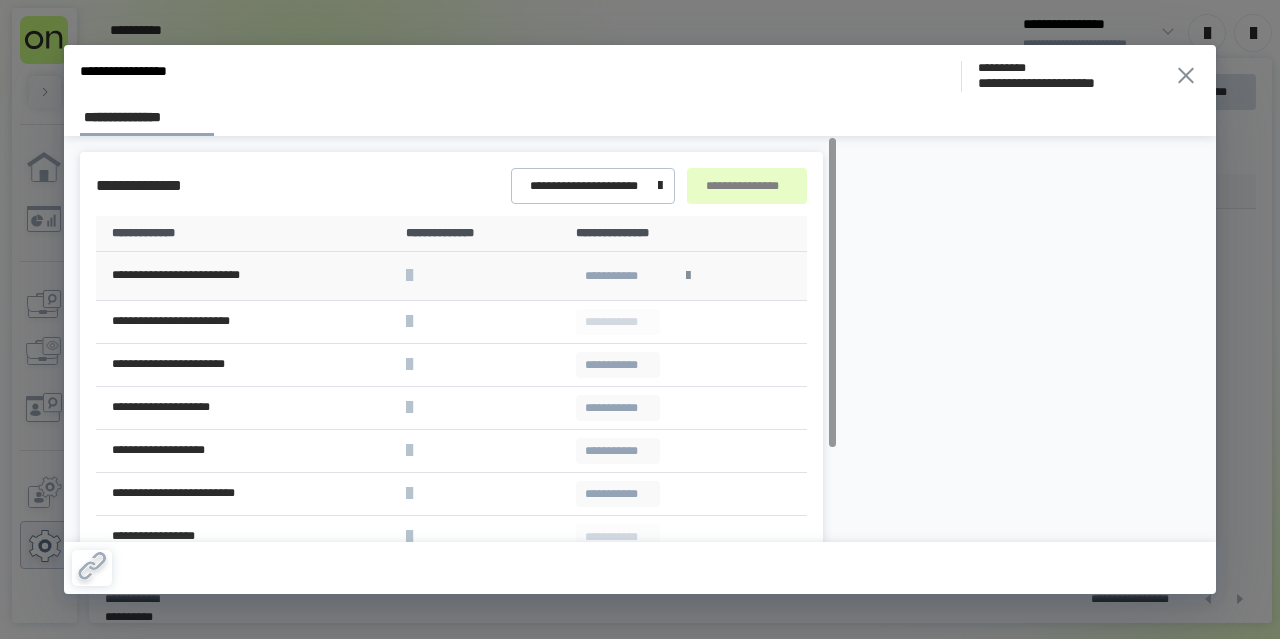 click at bounding box center (688, 276) 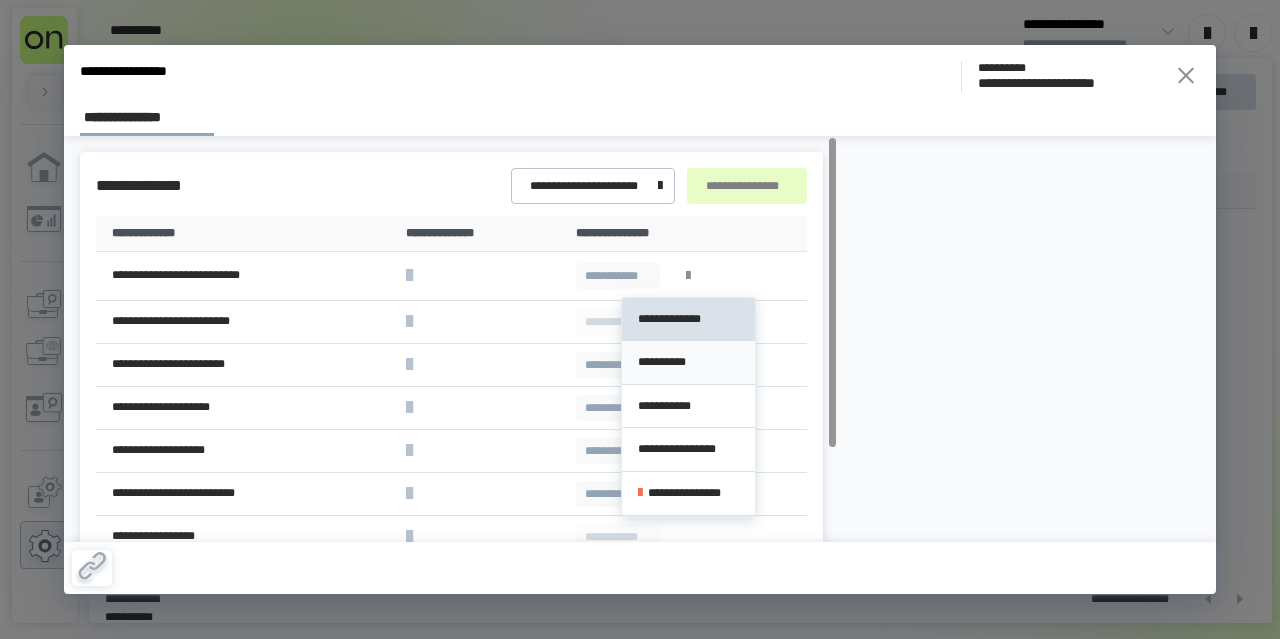 click on "**********" at bounding box center (688, 362) 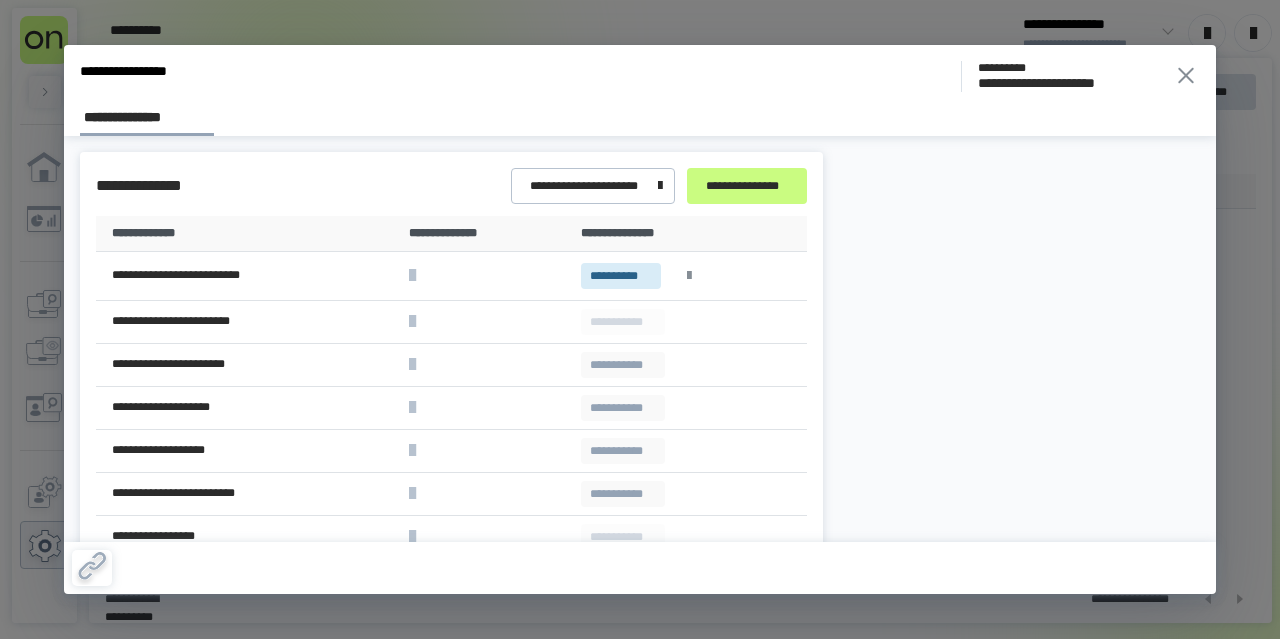 click 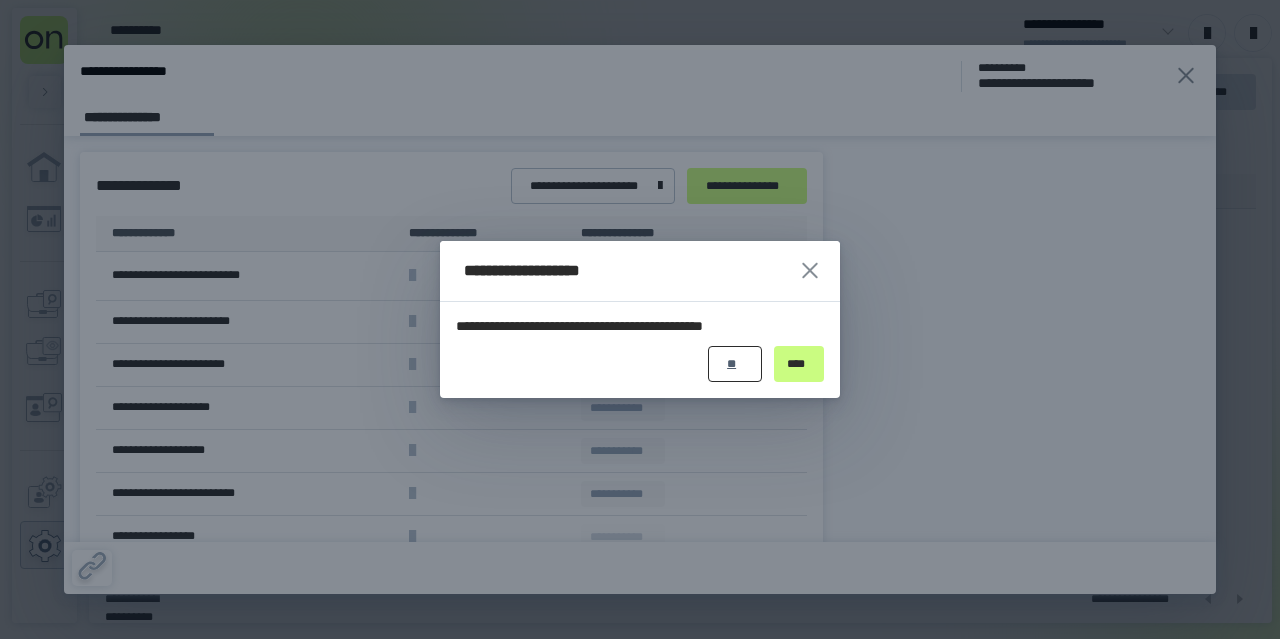click on "**" at bounding box center (735, 364) 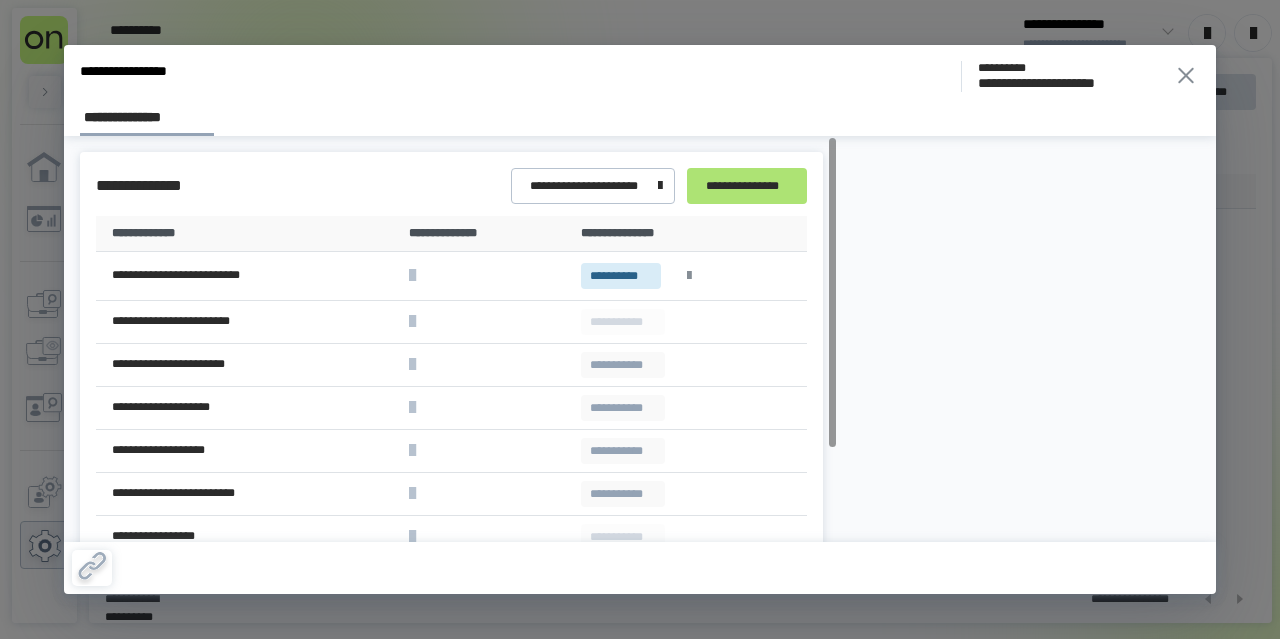 click on "**********" at bounding box center (747, 186) 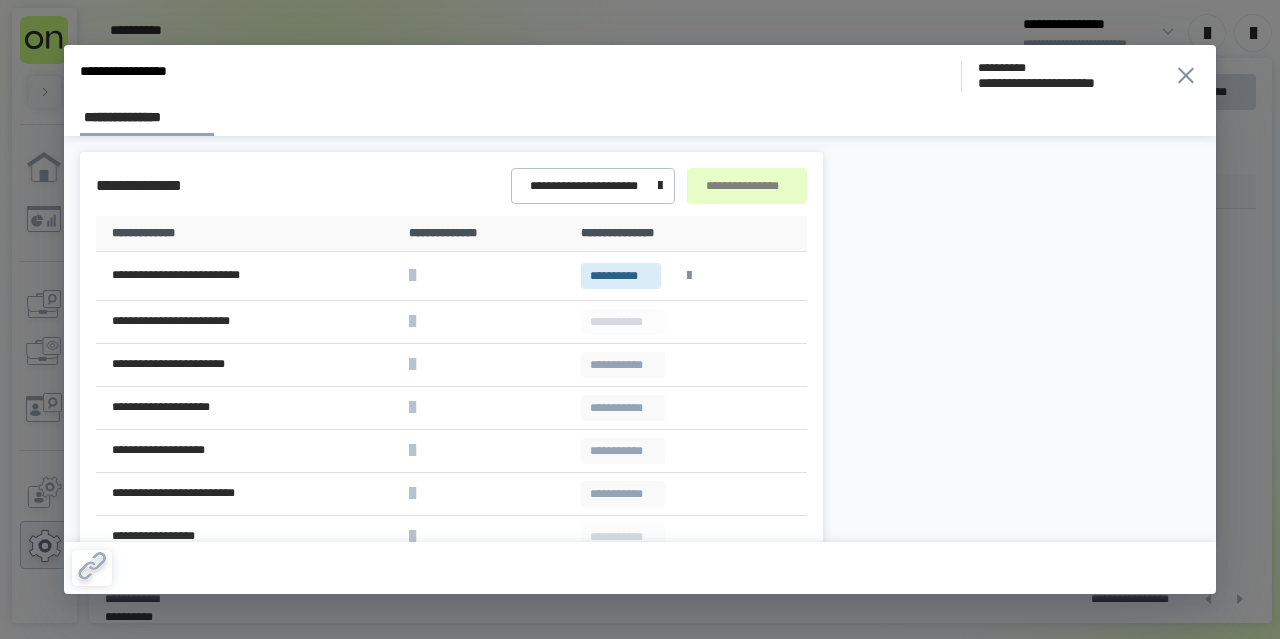 click 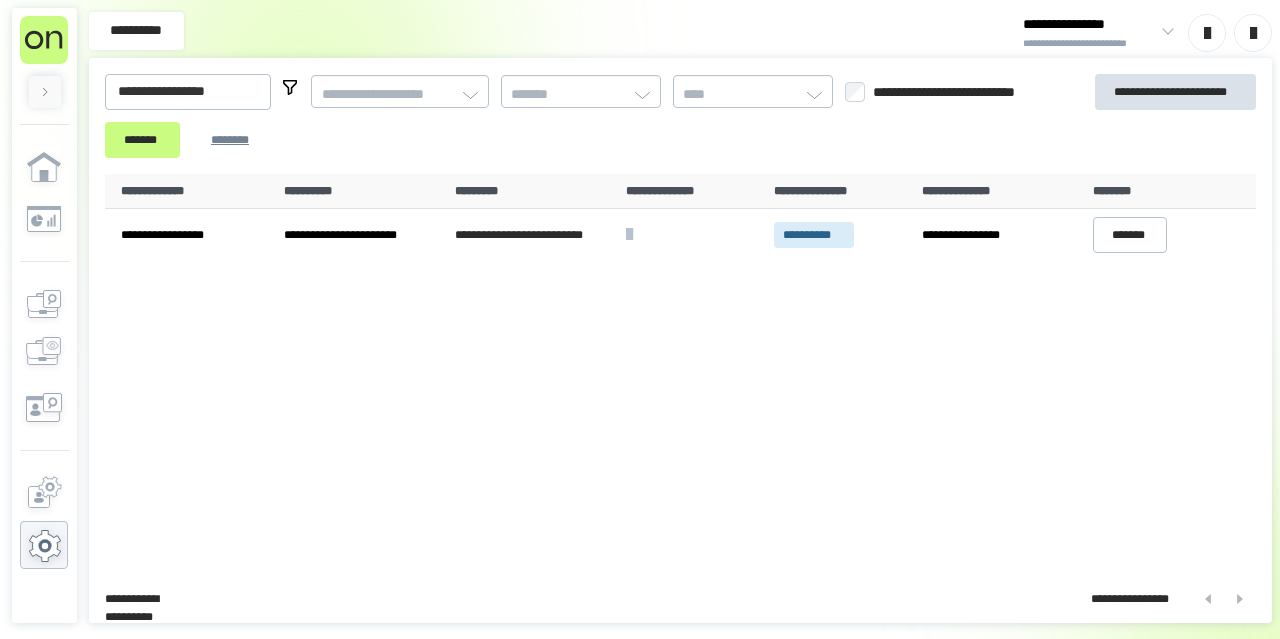 click on "**********" at bounding box center [680, 370] 